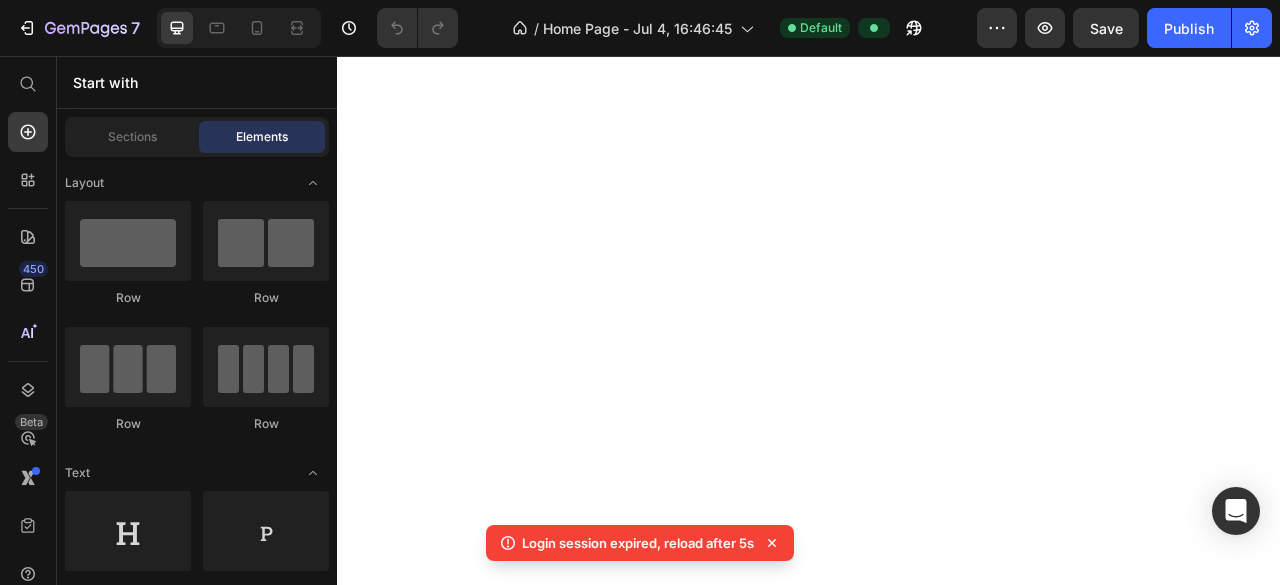 scroll, scrollTop: 0, scrollLeft: 0, axis: both 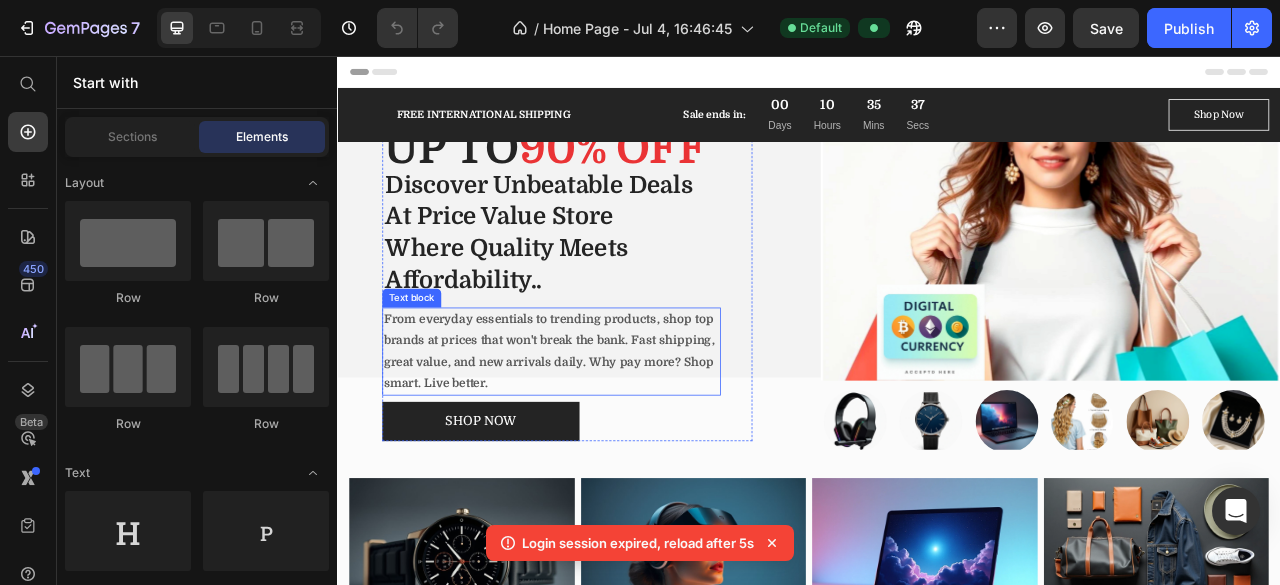 click on "From everyday essentials to trending products, shop top brands at prices that won't break the bank. Fast shipping, great value, and new arrivals daily. Why pay more? Shop smart. Live better." at bounding box center [606, 431] 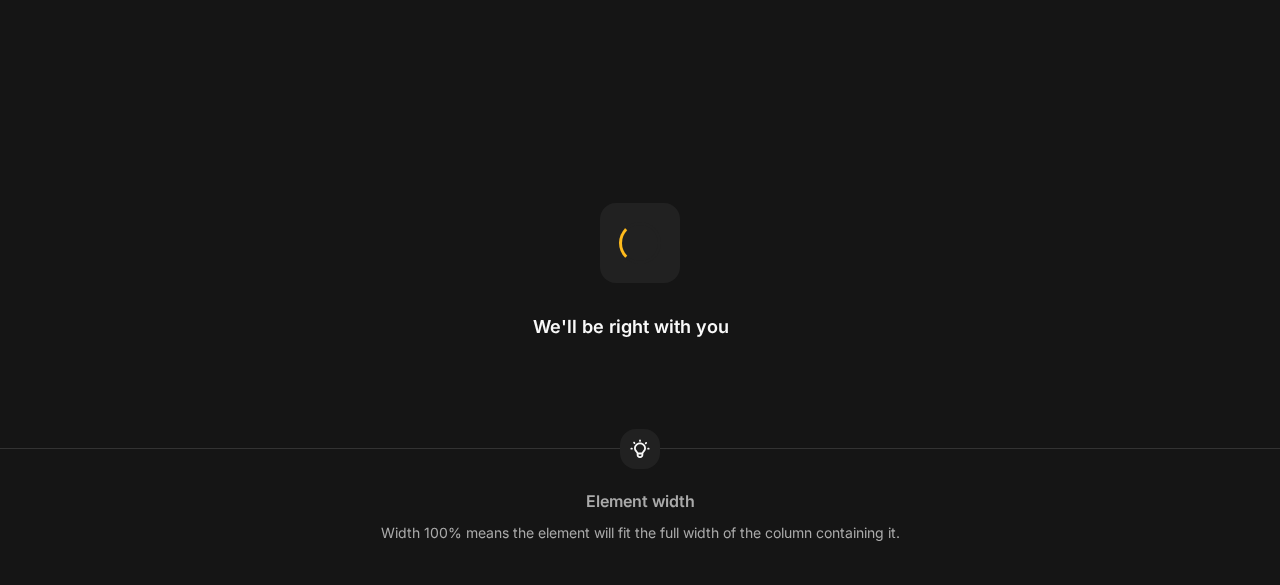 scroll, scrollTop: 0, scrollLeft: 0, axis: both 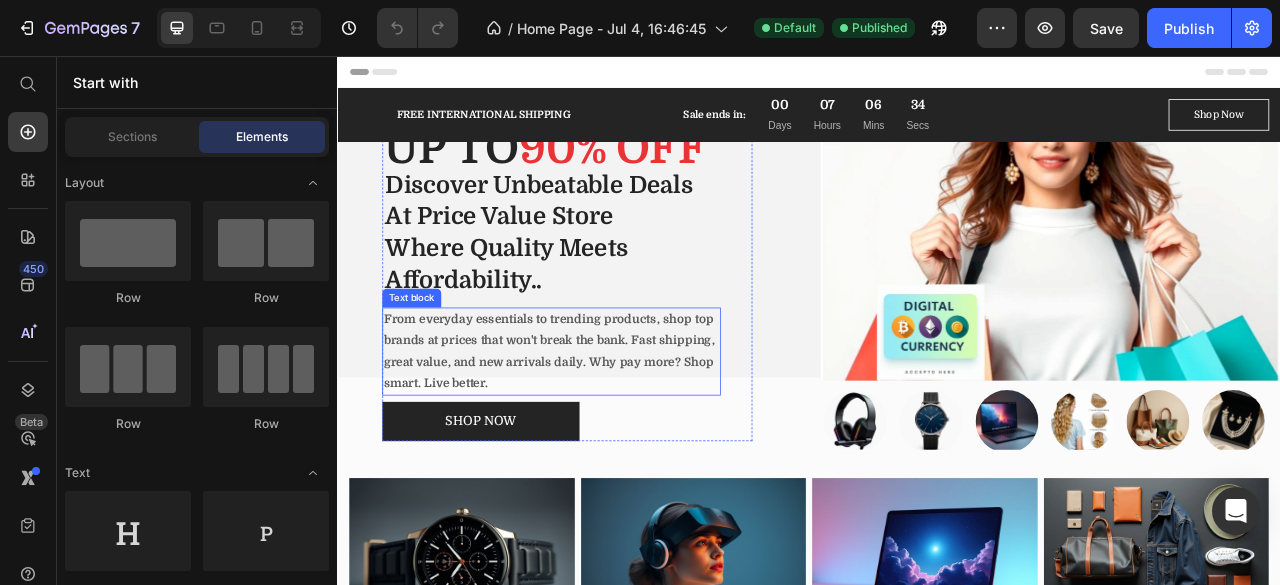 click on "From everyday essentials to trending products, shop top brands at prices that won't break the bank. Fast shipping, great value, and new arrivals daily. Why pay more? Shop smart. Live better." at bounding box center [609, 432] 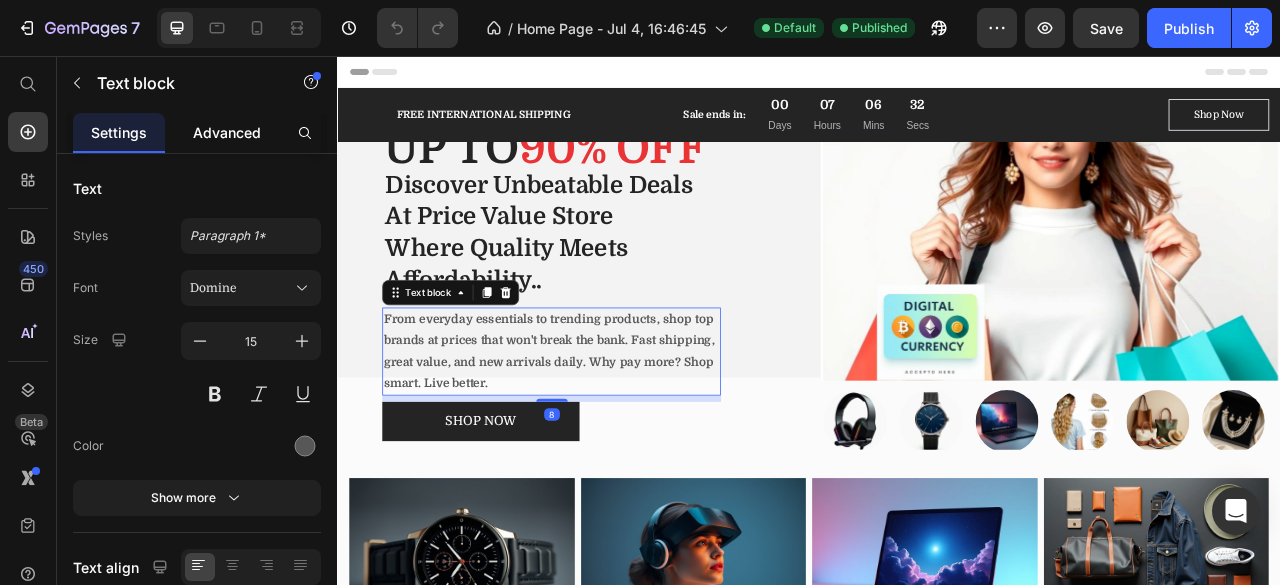 click on "Advanced" at bounding box center (227, 132) 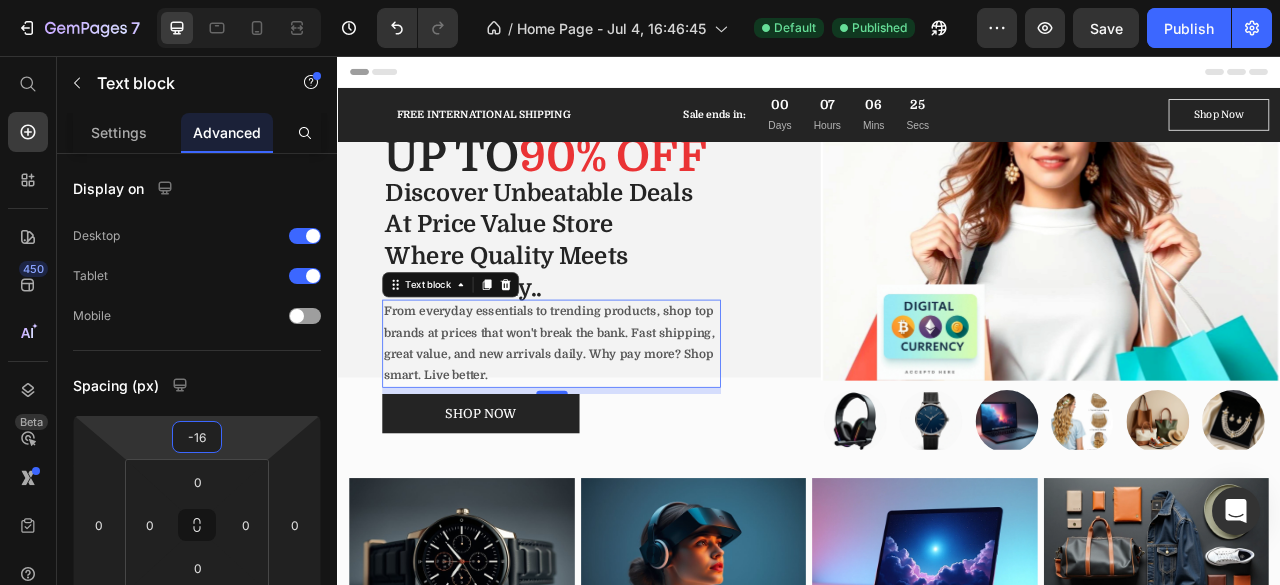 drag, startPoint x: 236, startPoint y: 415, endPoint x: 234, endPoint y: 425, distance: 10.198039 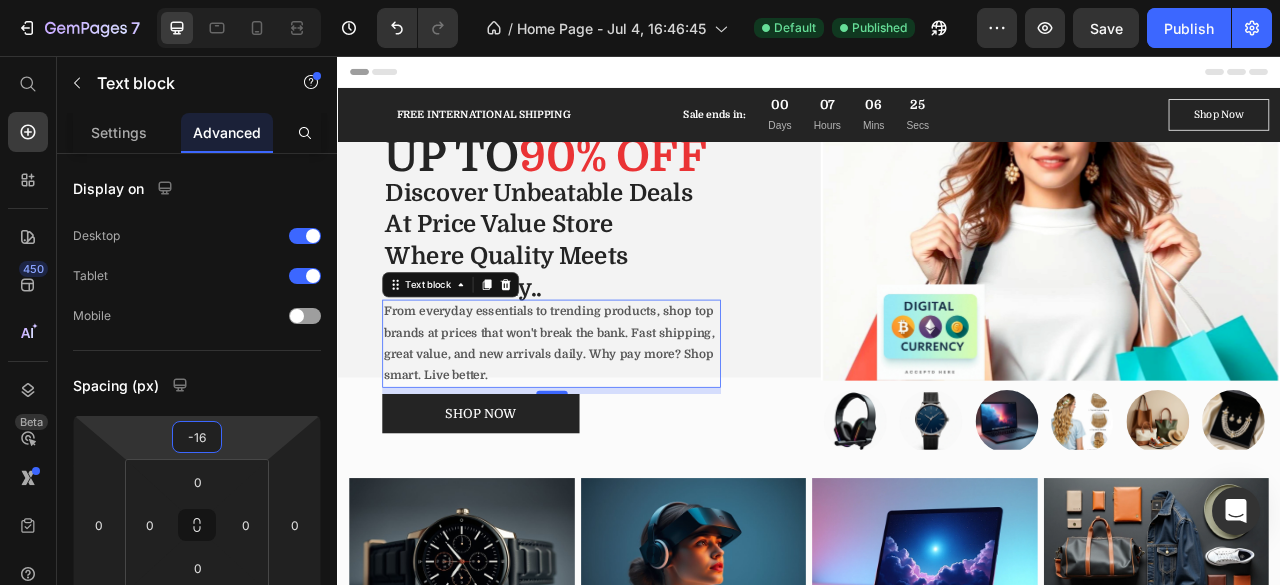click on "7   /  Home Page - Jul 4, 16:46:45 Default Published Preview  Save   Publish  450 Beta Start with Sections Elements Hero Section Product Detail Brands Trusted Badges Guarantee Product Breakdown How to use Testimonials Compare Bundle FAQs Social Proof Brand Story Product List Collection Blog List Contact Sticky Add to Cart Custom Footer Browse Library 450 Layout
Row
Row
Row
Row Text
Heading
Text Block Button
Button
Button
Sticky Back to top Media
Image" at bounding box center (640, 0) 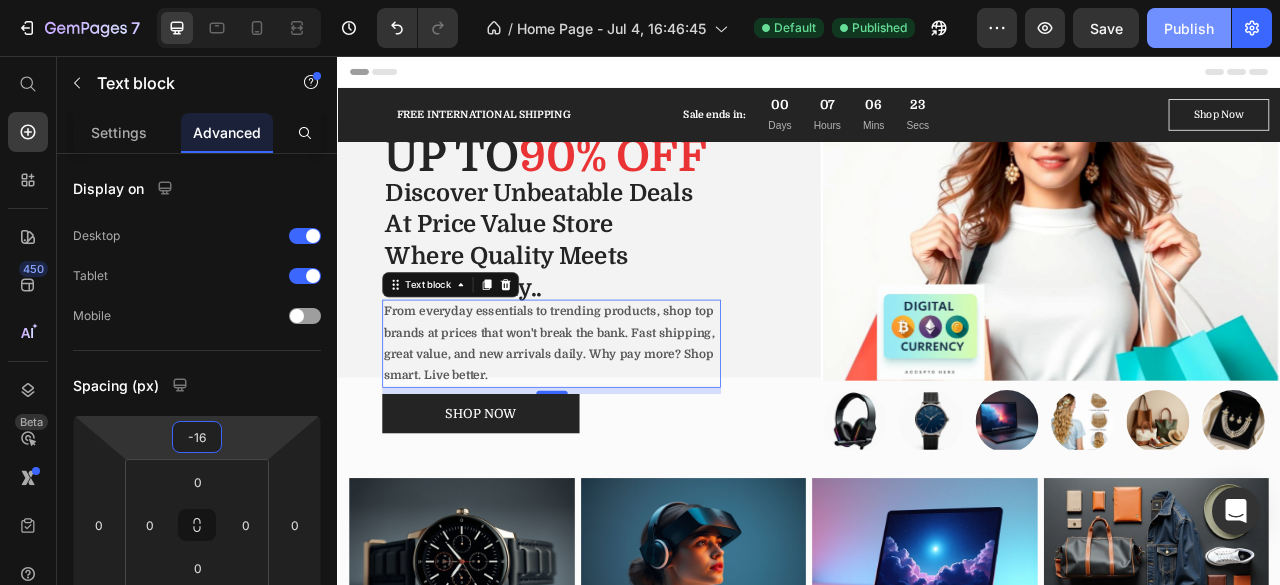 click on "Publish" at bounding box center (1189, 28) 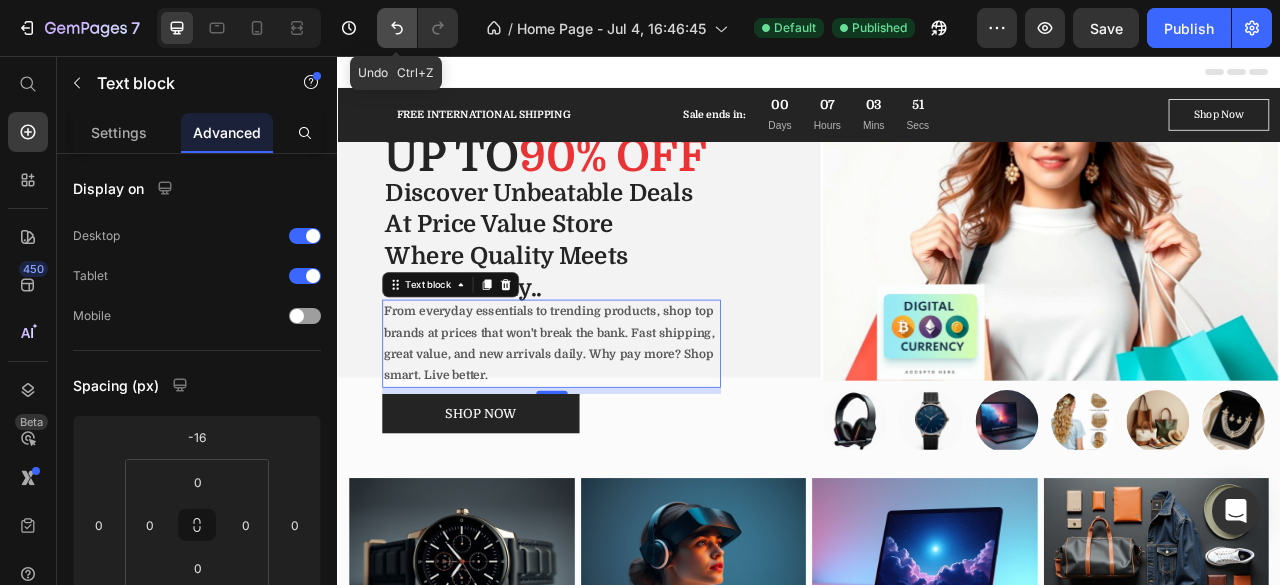 click 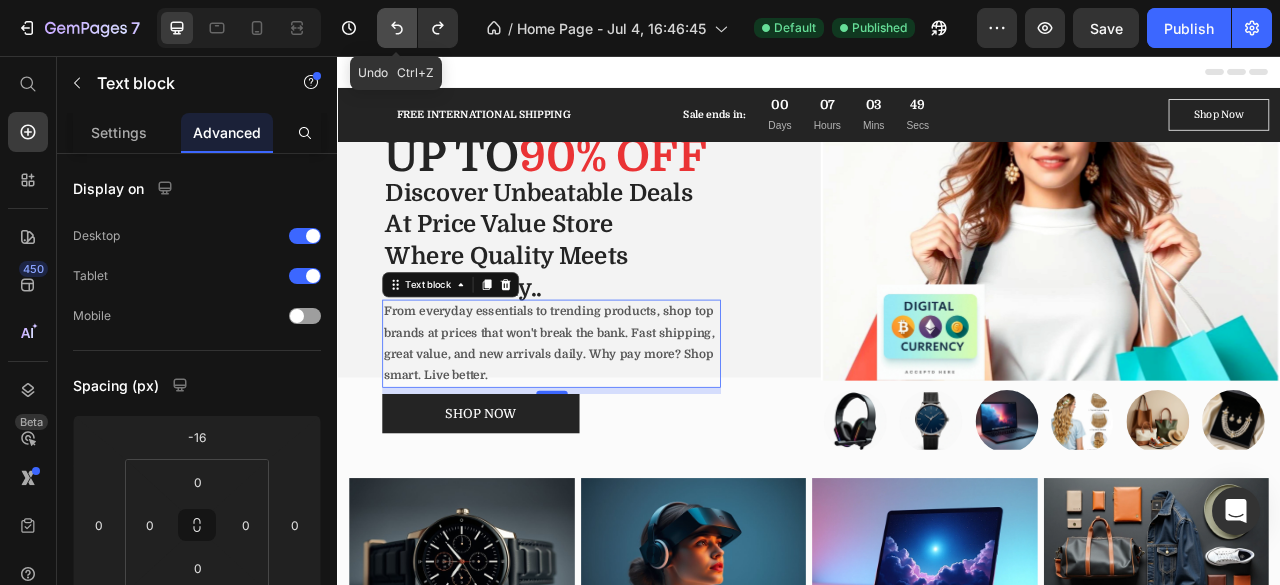 click 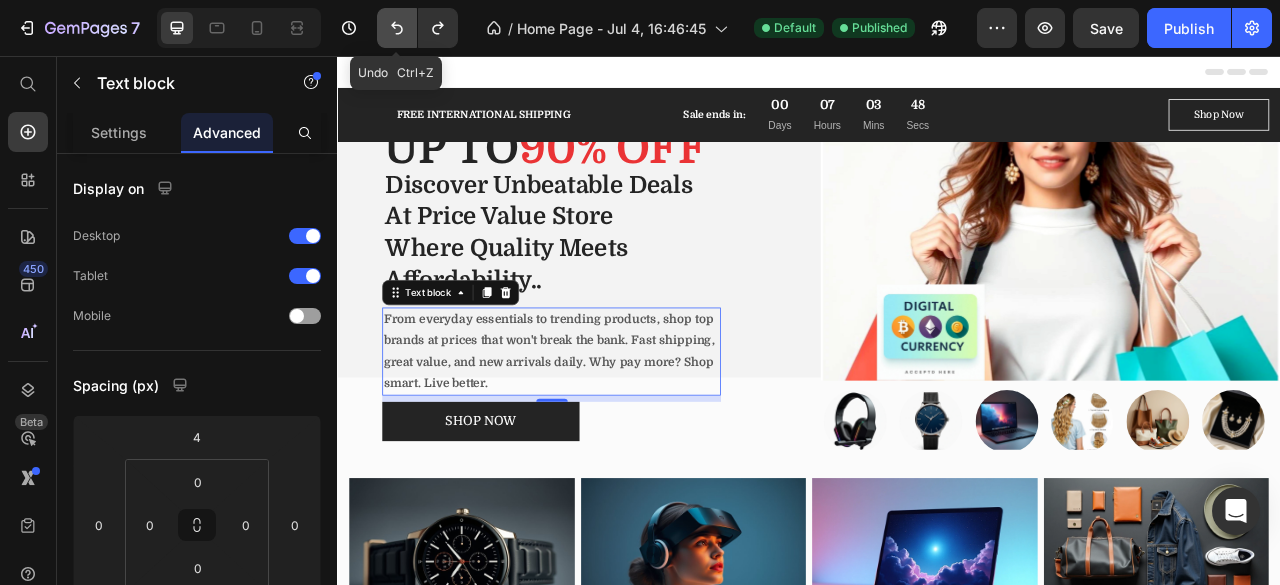 click 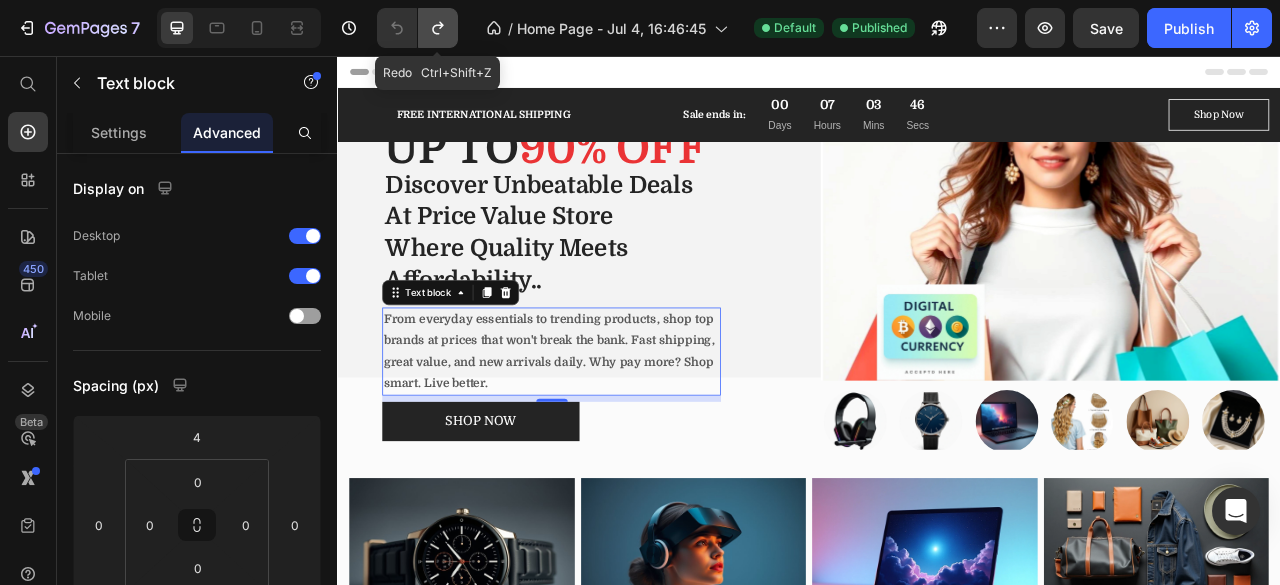 click 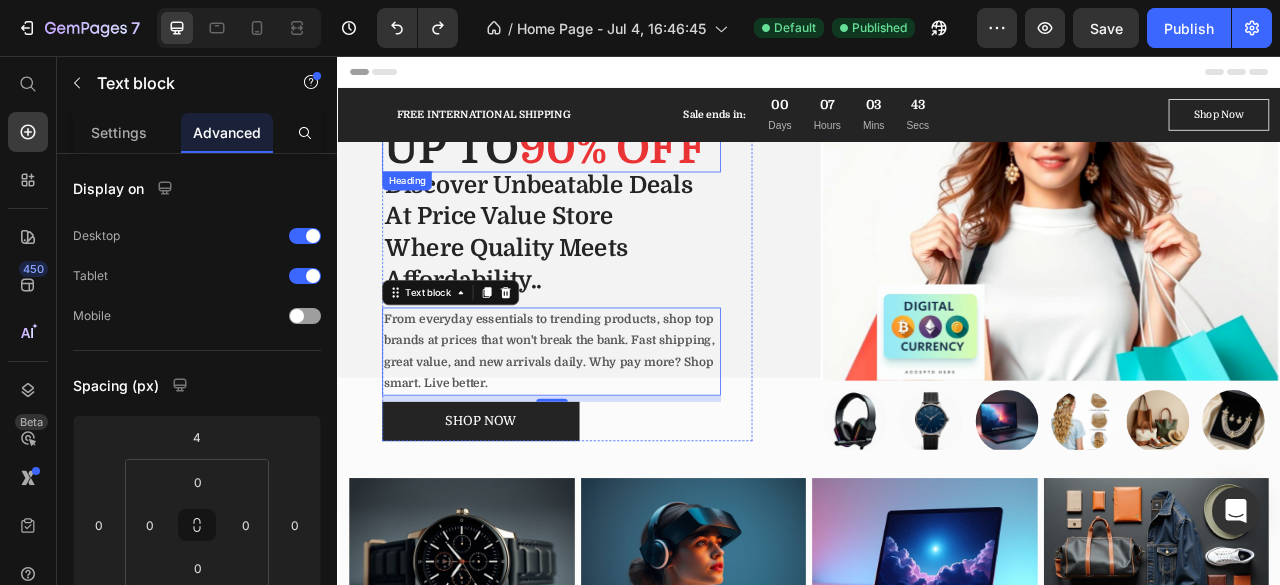 click on "90% OFF" at bounding box center [687, 173] 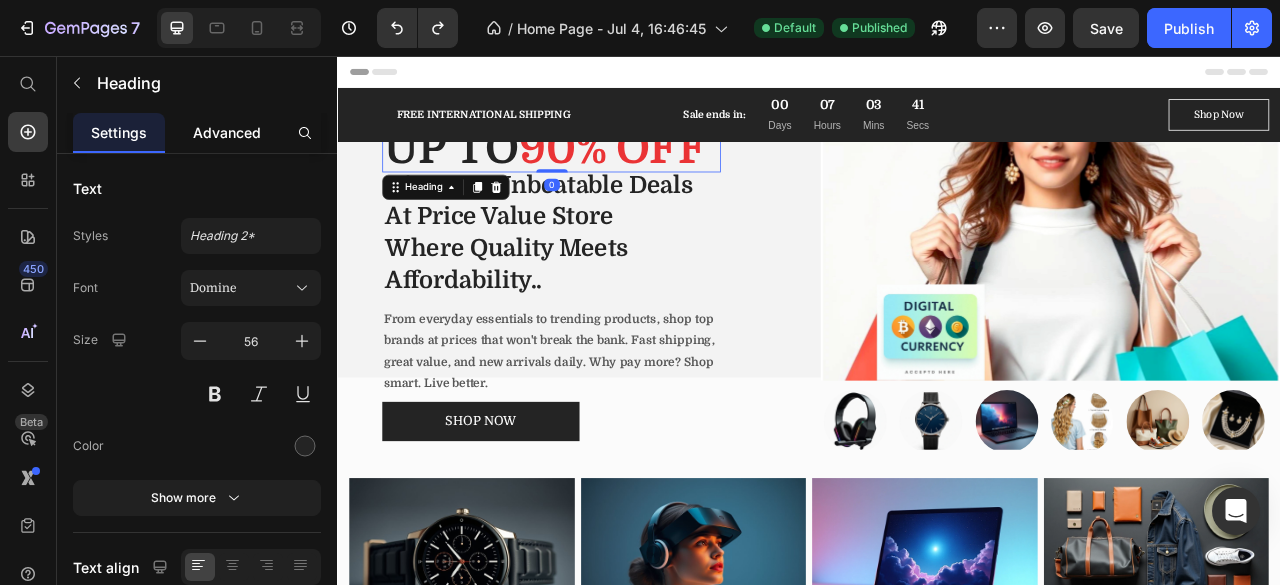 click on "Advanced" at bounding box center (227, 132) 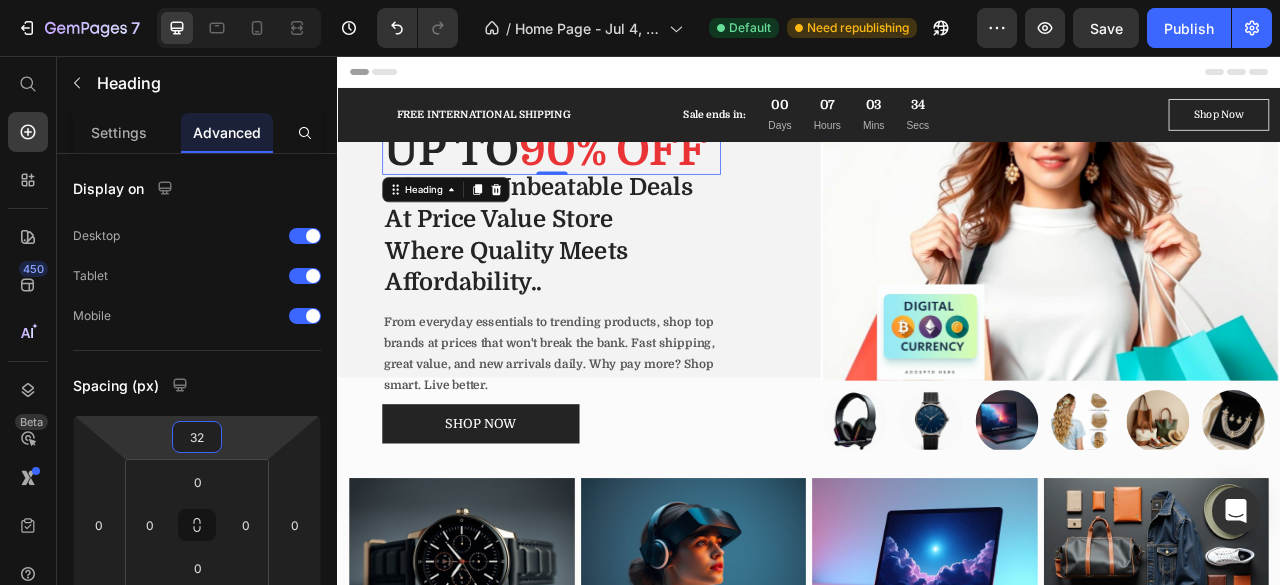 click on "7   /  Home Page - Jul 4, 16:46:45 Default Need republishing Preview  Save   Publish  450 Beta Start with Sections Elements Hero Section Product Detail Brands Trusted Badges Guarantee Product Breakdown How to use Testimonials Compare Bundle FAQs Social Proof Brand Story Product List Collection Blog List Contact Sticky Add to Cart Custom Footer Browse Library 450 Layout
Row
Row
Row
Row Text
Heading
Text Block Button
Button
Button
Sticky Back to top Media
Image Image" at bounding box center [640, 0] 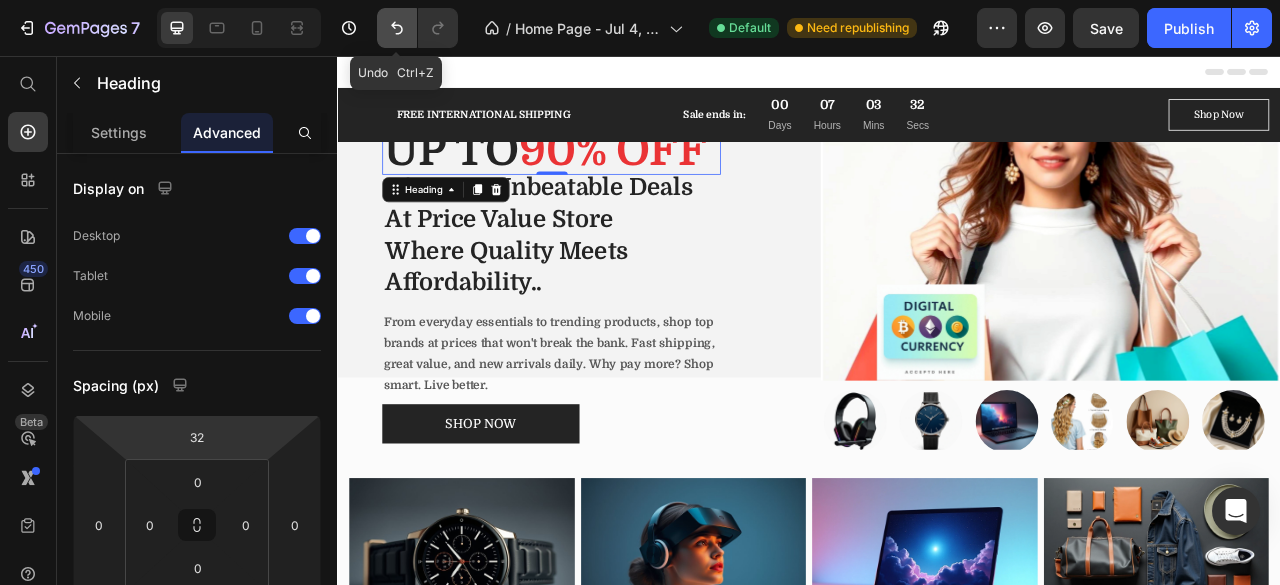 click 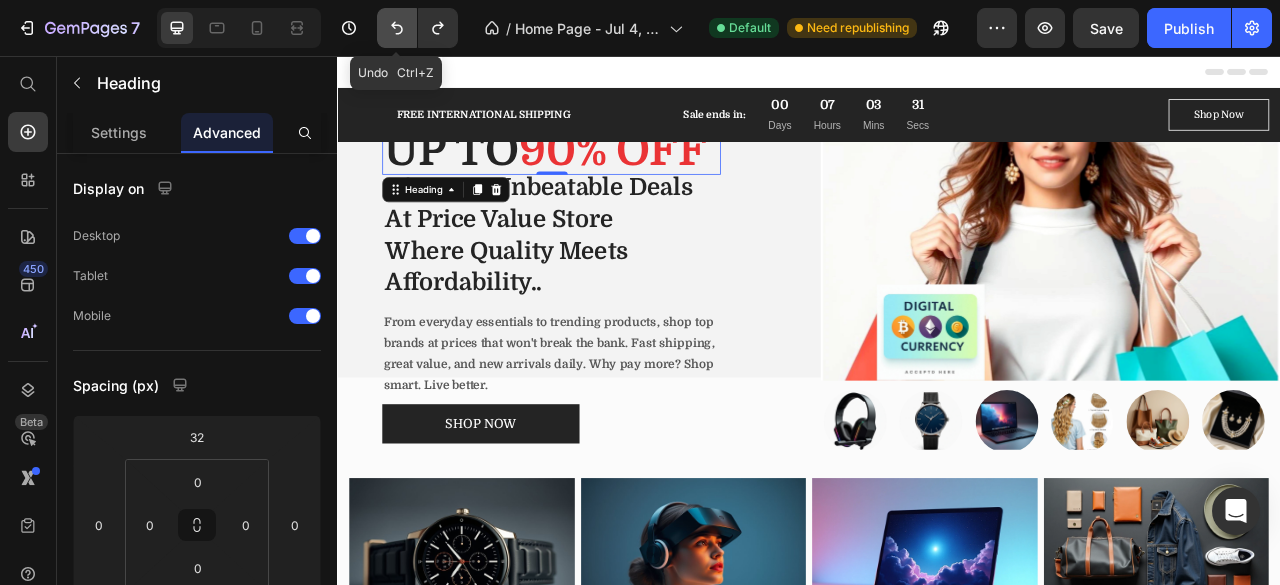 click 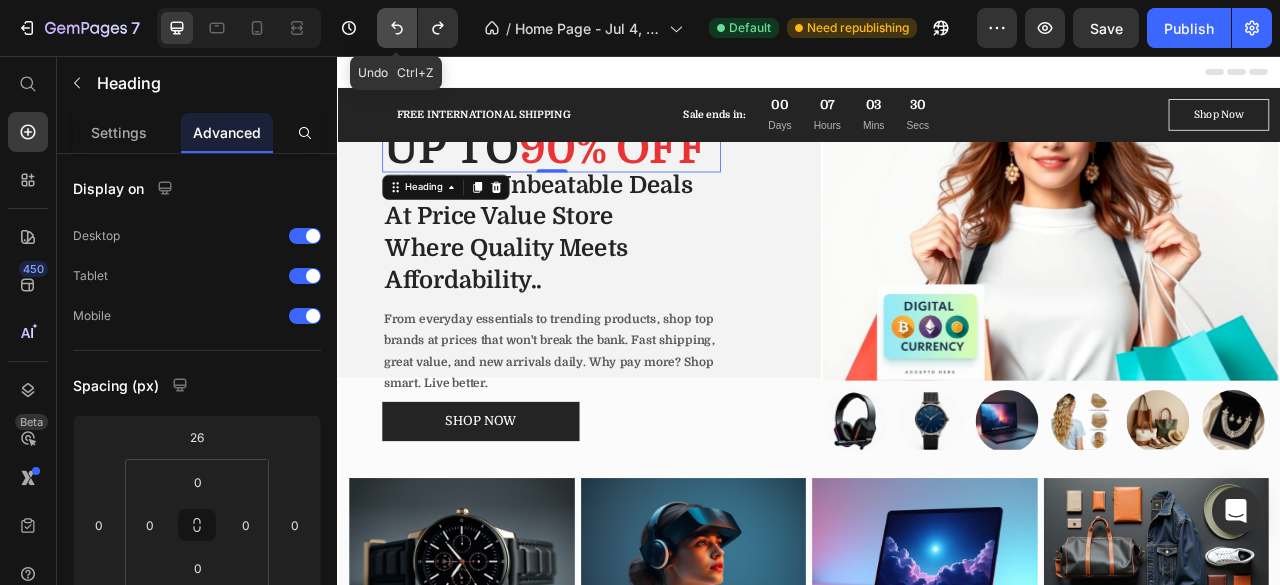 click 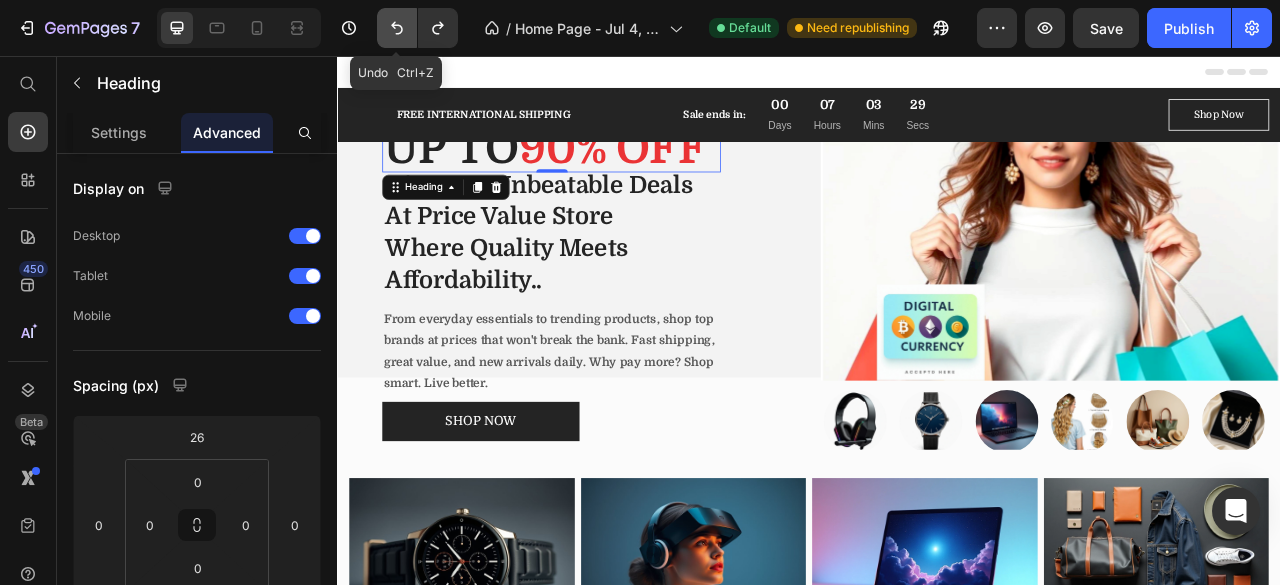click 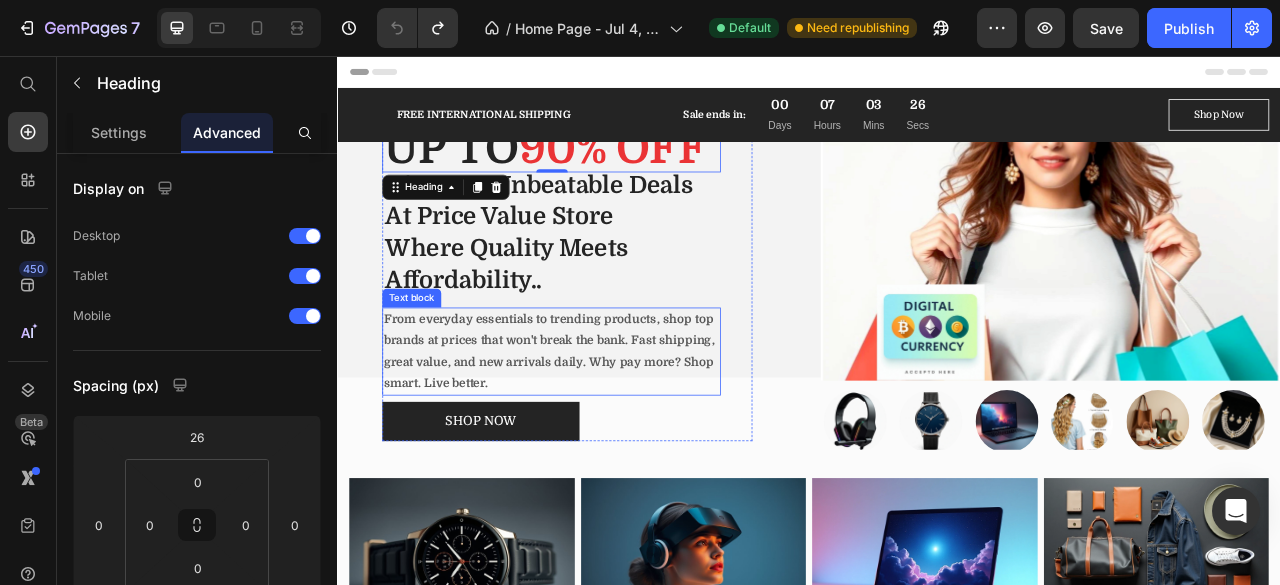click on "From everyday essentials to trending products, shop top brands at prices that won't break the bank. Fast shipping, great value, and new arrivals daily. Why pay more? Shop smart. Live better." at bounding box center (606, 431) 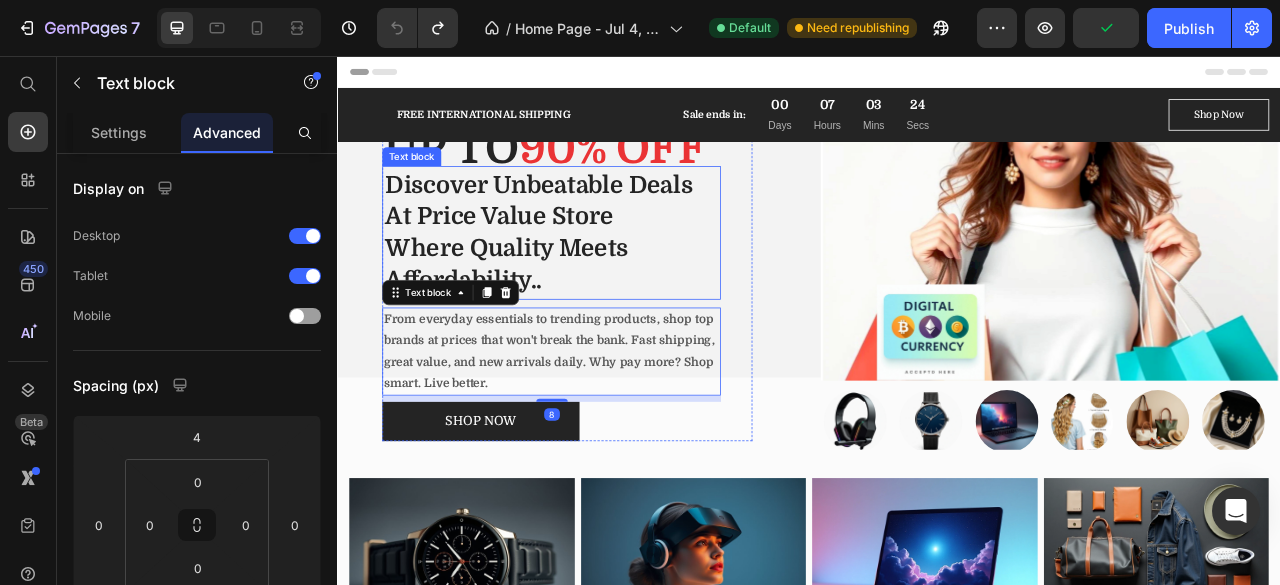 click on "Discover Unbeatable Deals At Price Value Store" at bounding box center [609, 240] 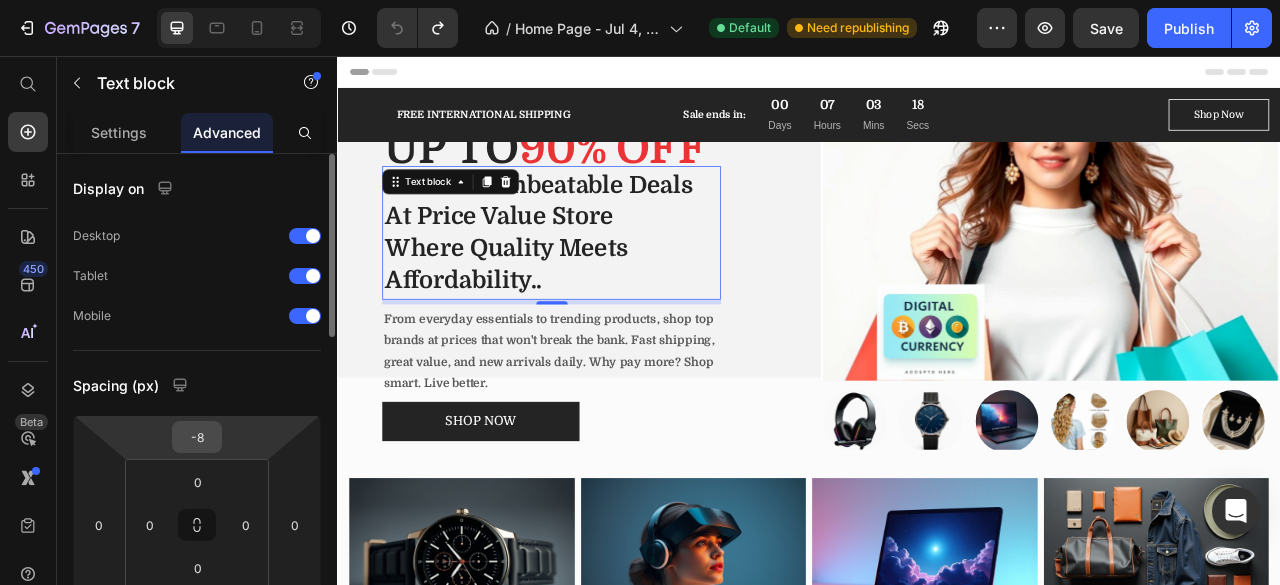 drag, startPoint x: 208, startPoint y: 414, endPoint x: 206, endPoint y: 432, distance: 18.110771 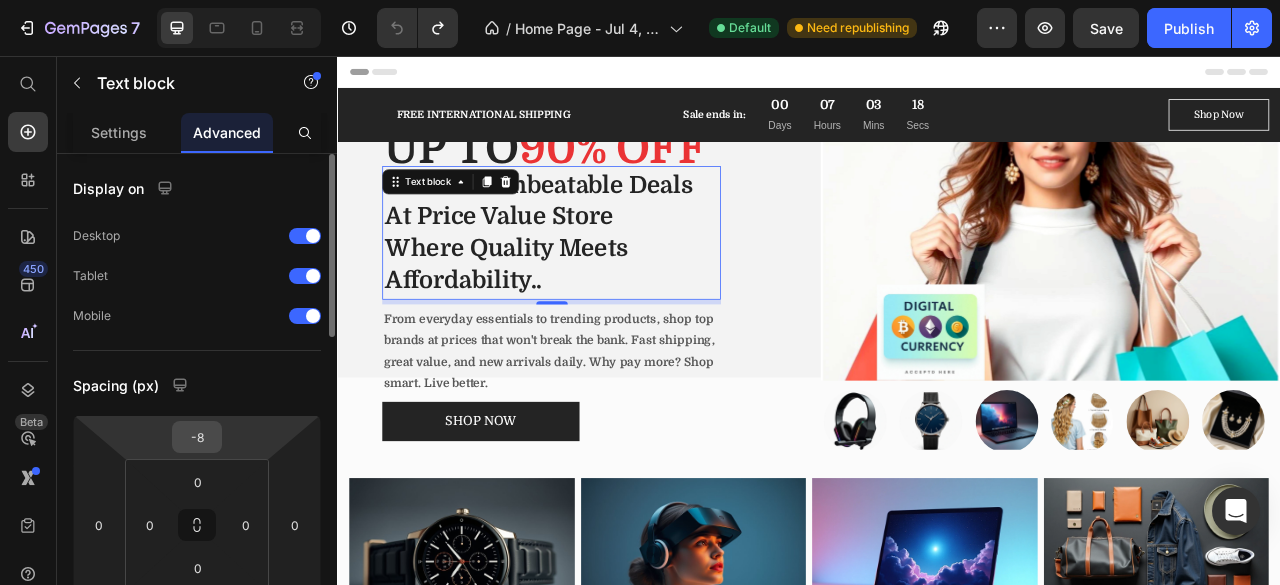 click on "-8 0 6 0" at bounding box center [197, 525] 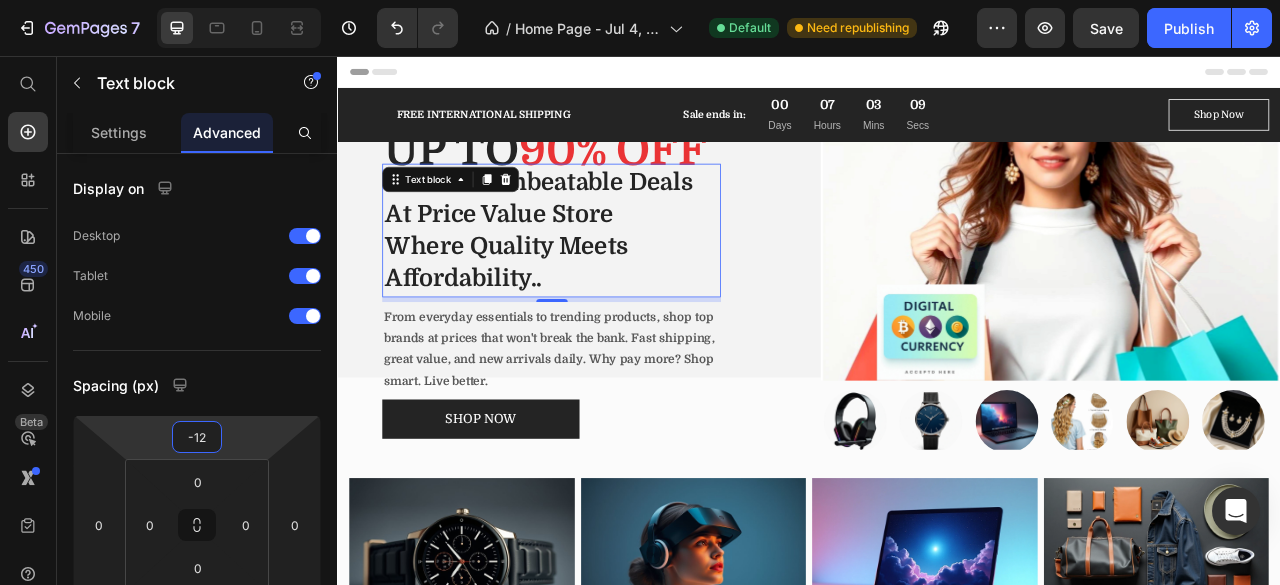 type on "-10" 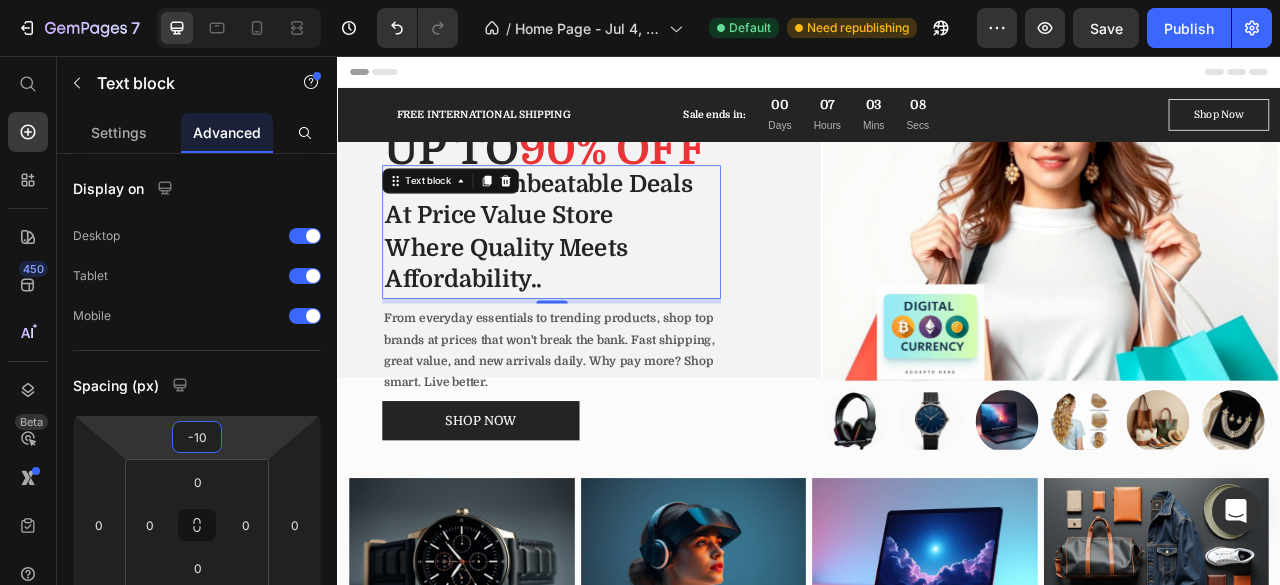 click on "7   /  Home Page - Jul 4, 16:46:45 Default Need republishing Preview  Save   Publish  450 Beta Start with Sections Elements Hero Section Product Detail Brands Trusted Badges Guarantee Product Breakdown How to use Testimonials Compare Bundle FAQs Social Proof Brand Story Product List Collection Blog List Contact Sticky Add to Cart Custom Footer Browse Library 450 Layout
Row
Row
Row
Row Text
Heading
Text Block Button
Button
Button
Sticky Back to top Media
Image Image" at bounding box center (640, 0) 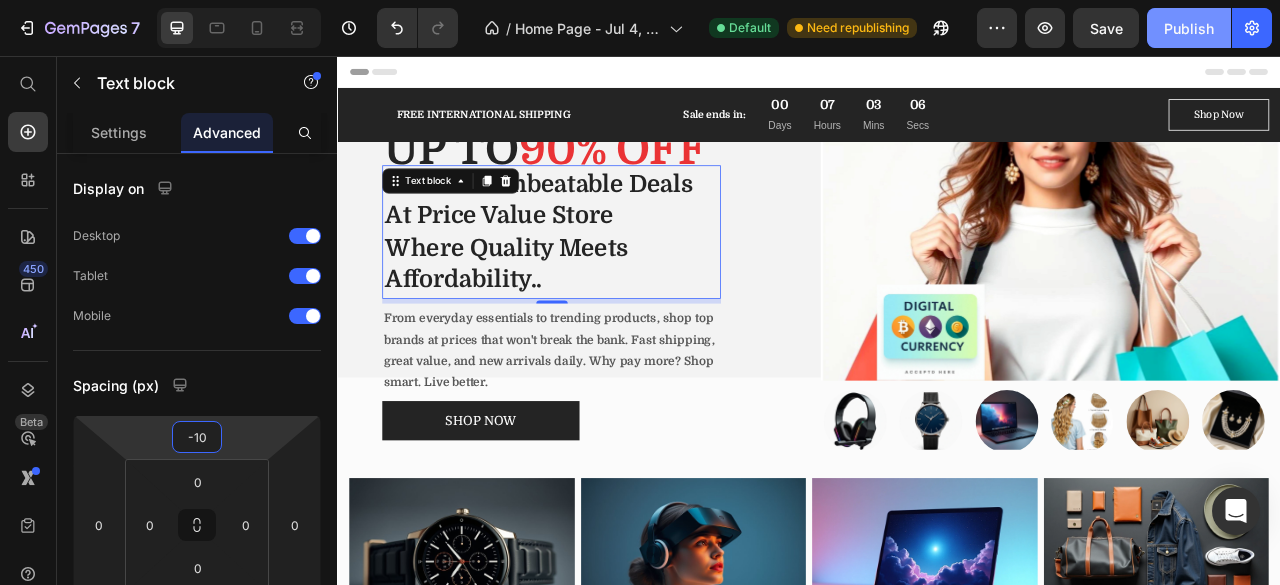 click on "Publish" at bounding box center (1189, 28) 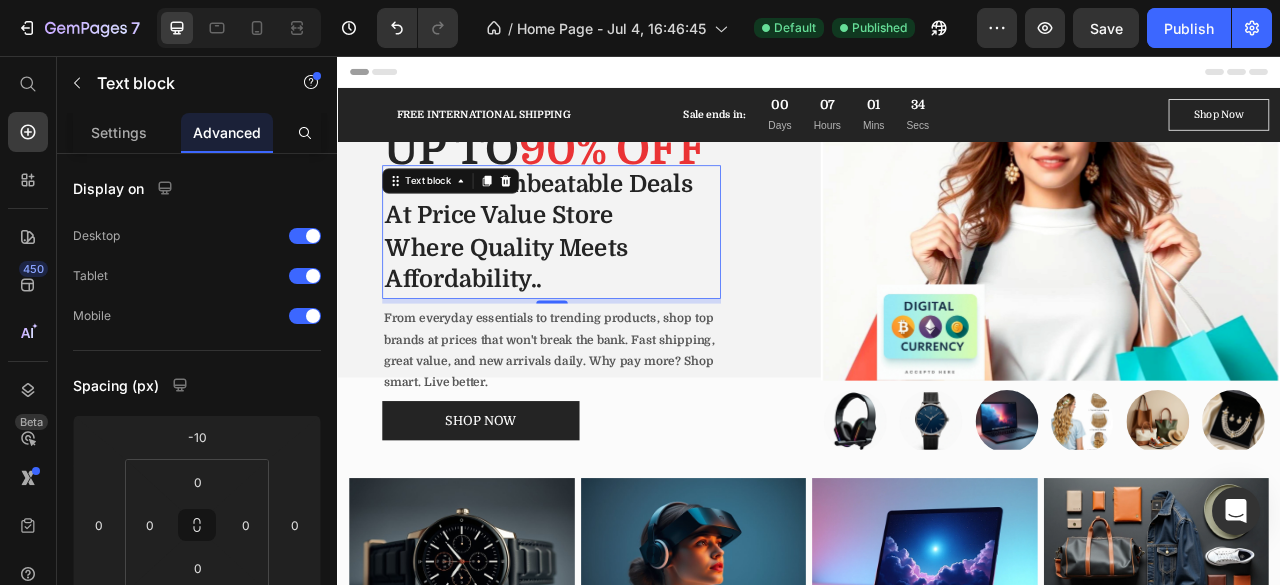 click on "Where Quality Meets Affordability.." at bounding box center (609, 320) 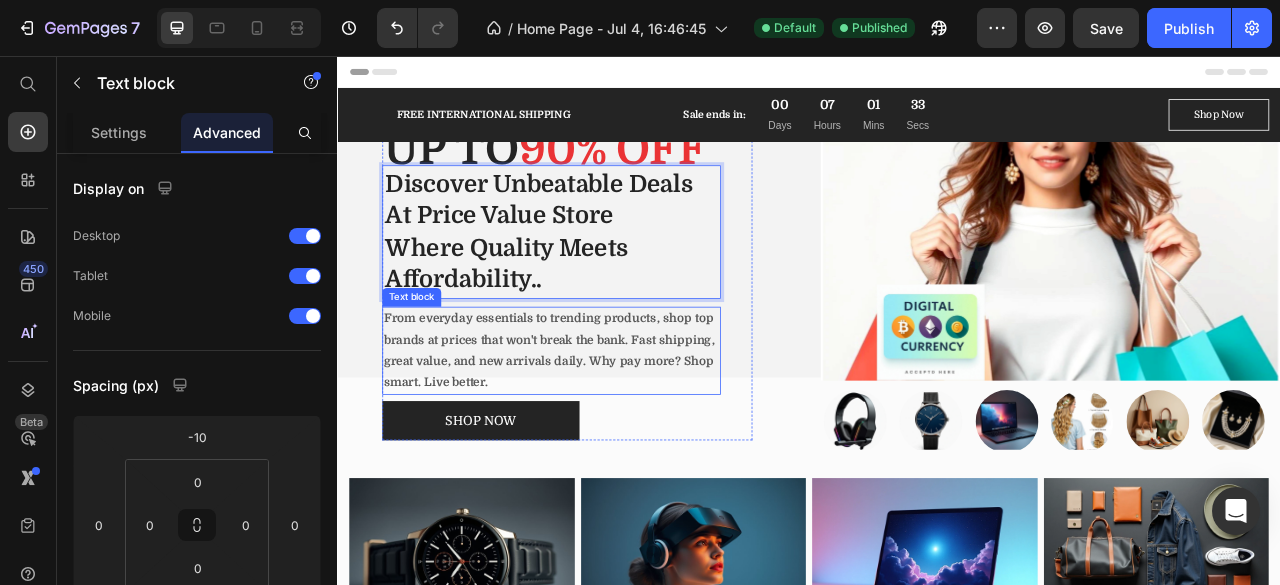 click on "From everyday essentials to trending products, shop top brands at prices that won't break the bank. Fast shipping, great value, and new arrivals daily. Why pay more? Shop smart. Live better." at bounding box center (606, 430) 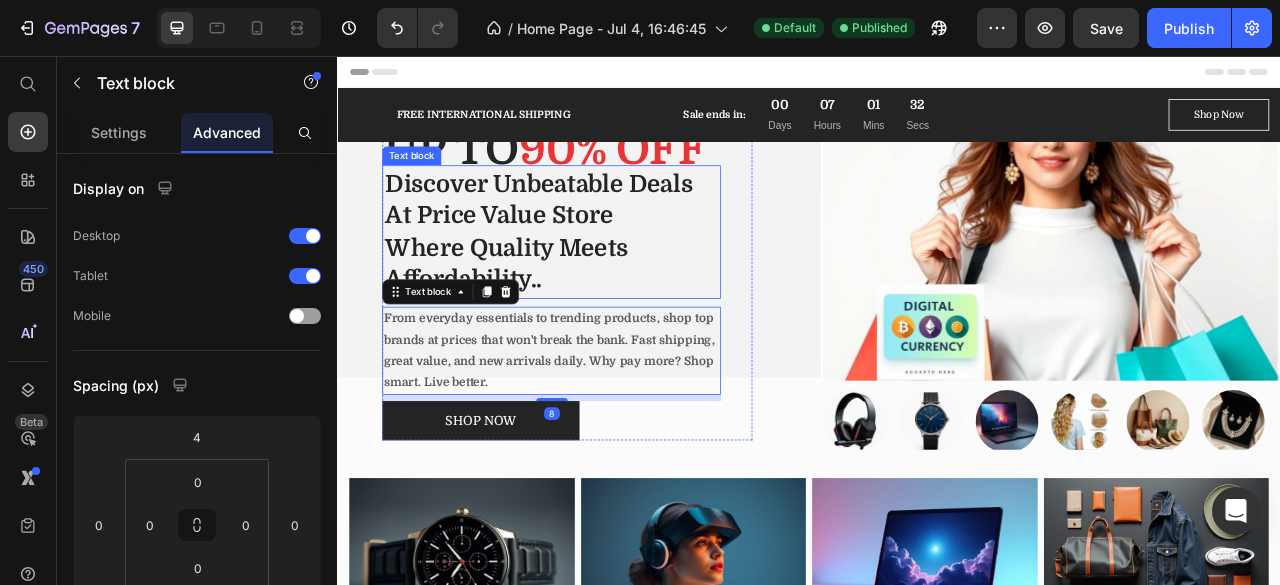 click on "Where Quality Meets Affordability.." at bounding box center [609, 320] 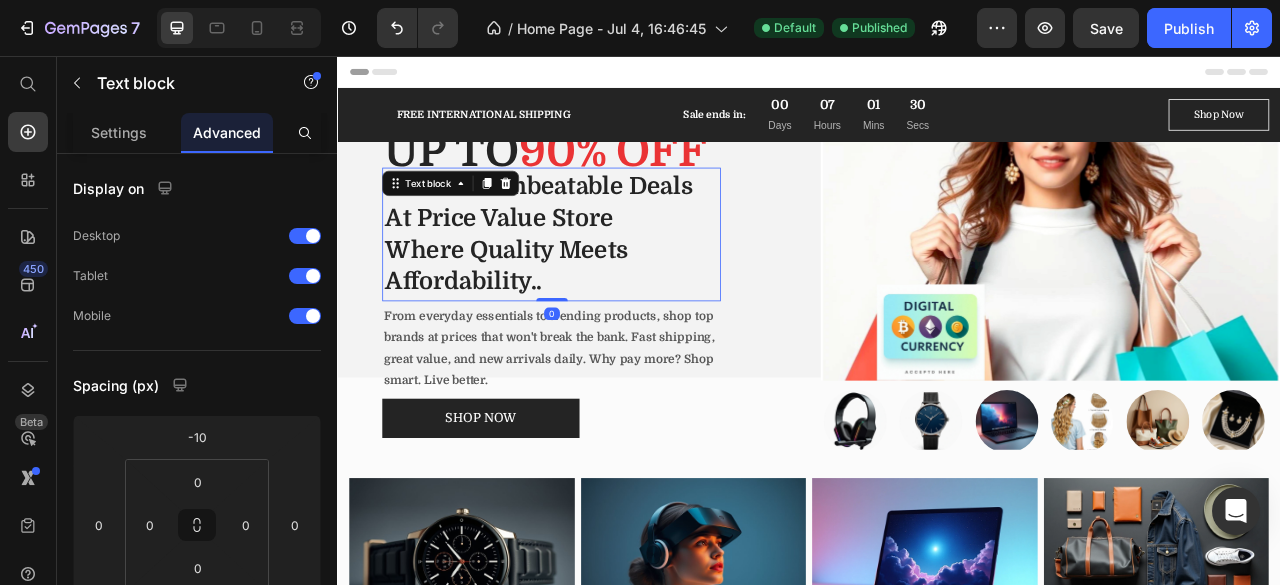 drag, startPoint x: 607, startPoint y: 364, endPoint x: 616, endPoint y: 341, distance: 24.698177 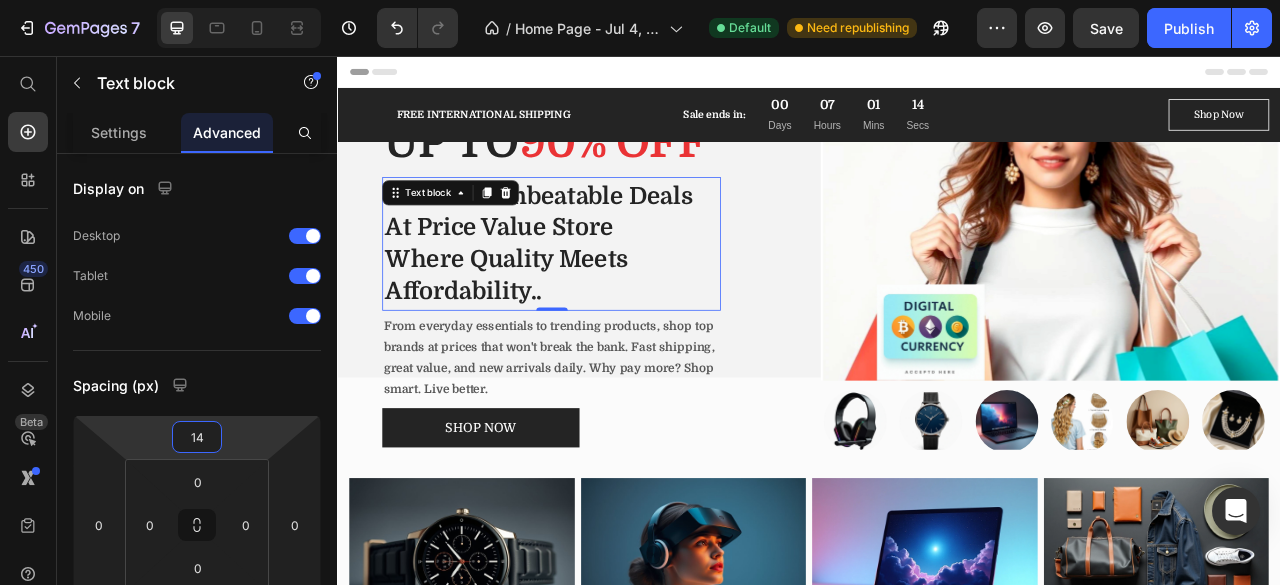 drag, startPoint x: 202, startPoint y: 417, endPoint x: 220, endPoint y: 405, distance: 21.633308 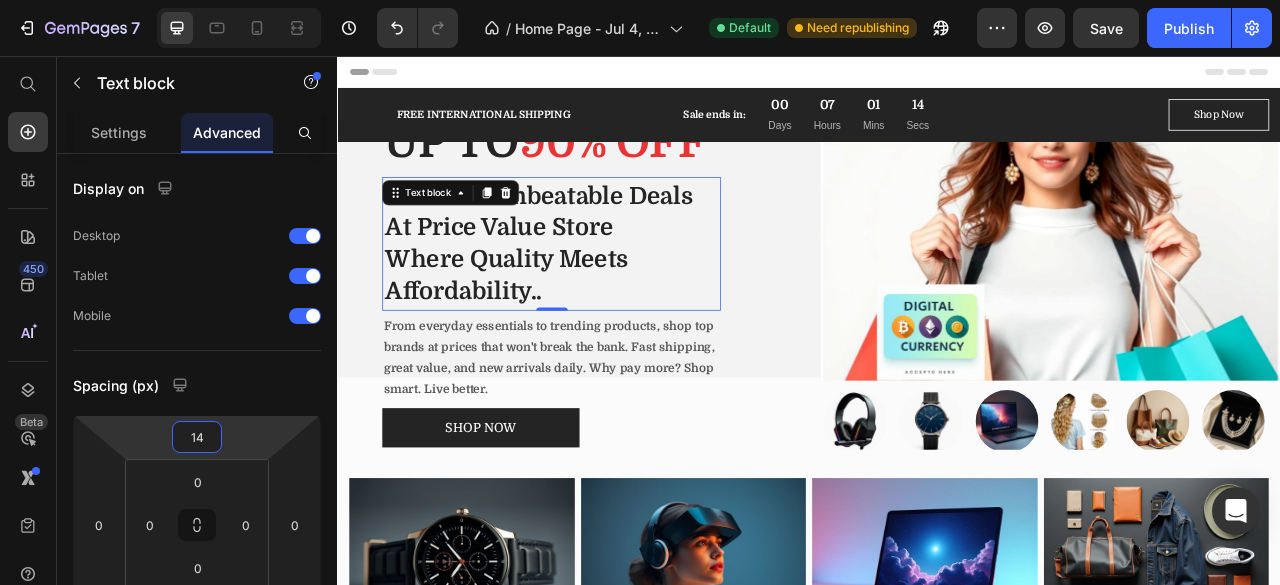 click on "7   /  Home Page - Jul 4, 16:46:45 Default Need republishing Preview  Save   Publish  450 Beta Start with Sections Elements Hero Section Product Detail Brands Trusted Badges Guarantee Product Breakdown How to use Testimonials Compare Bundle FAQs Social Proof Brand Story Product List Collection Blog List Contact Sticky Add to Cart Custom Footer Browse Library 450 Layout
Row
Row
Row
Row Text
Heading
Text Block Button
Button
Button
Sticky Back to top Media
Image Image" at bounding box center [640, 0] 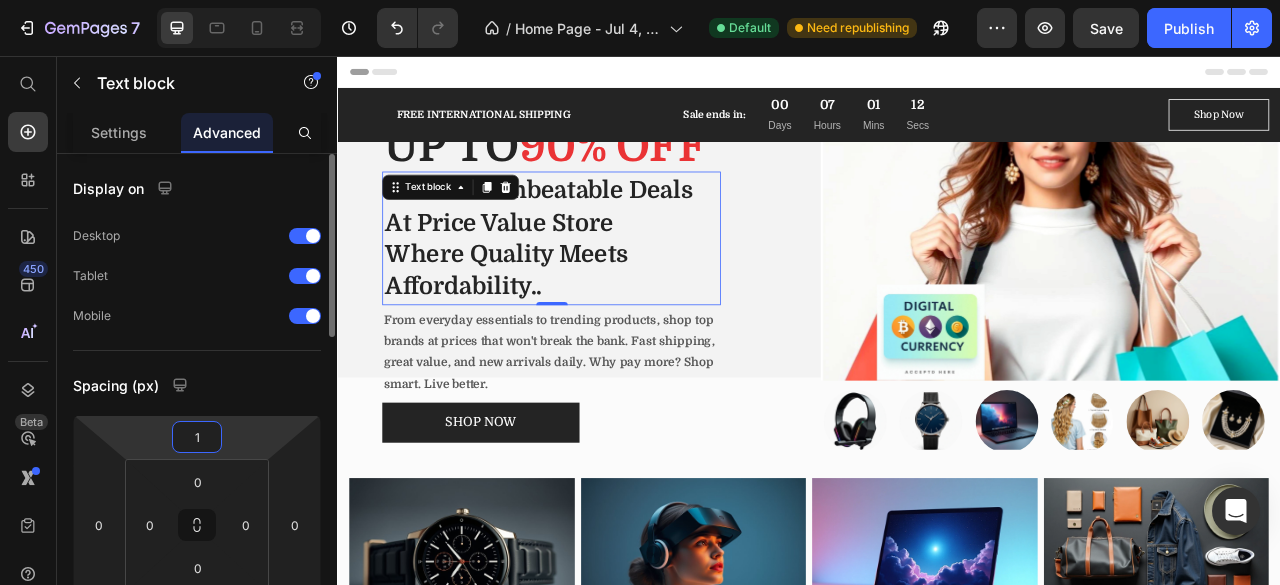 type on "12" 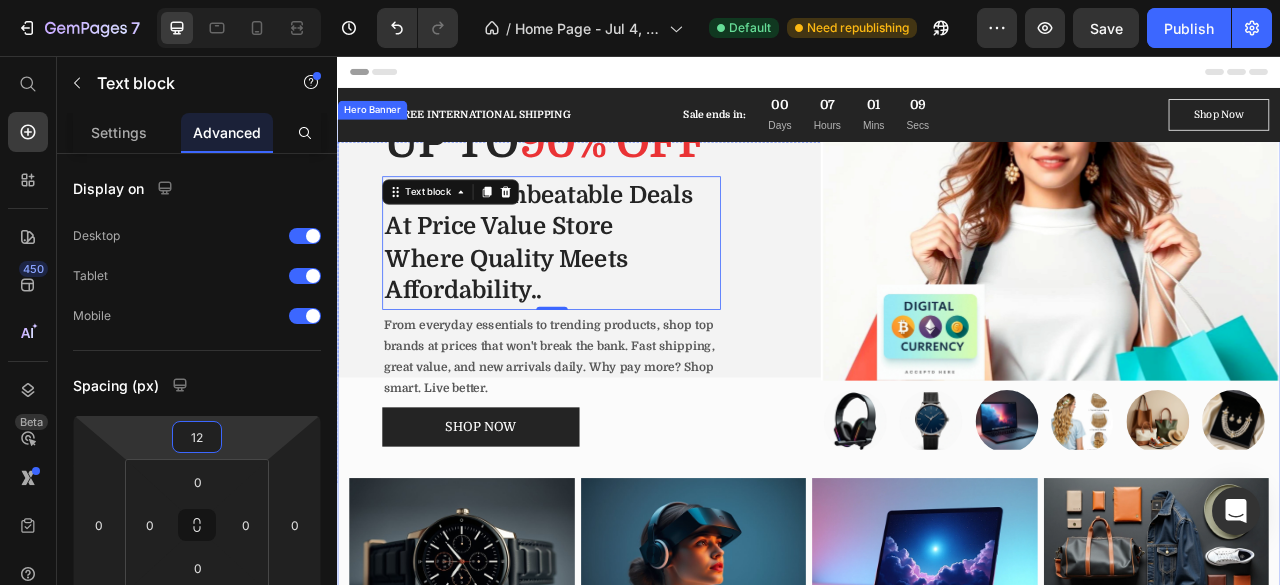 click on "UP TO  90% OFF Heading Discover Unbeatable Deals At Price Value Store Where Quality Meets Affordability.. Text block   0 From everyday essentials to trending products, shop top brands at prices that won't break the bank. Fast shipping, great value, and new arrivals daily. Why pay more? Shop smart. Live better. Text block SHOP NOW Button Row" at bounding box center [629, 390] 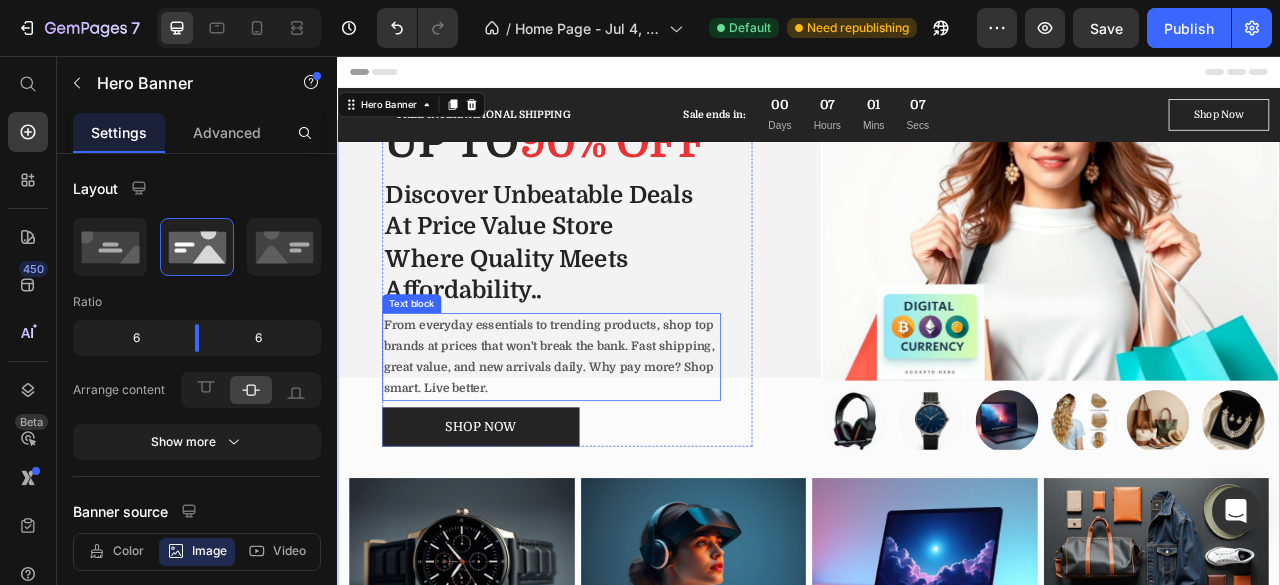 click on "From everyday essentials to trending products, shop top brands at prices that won't break the bank. Fast shipping, great value, and new arrivals daily. Why pay more? Shop smart. Live better." at bounding box center (606, 438) 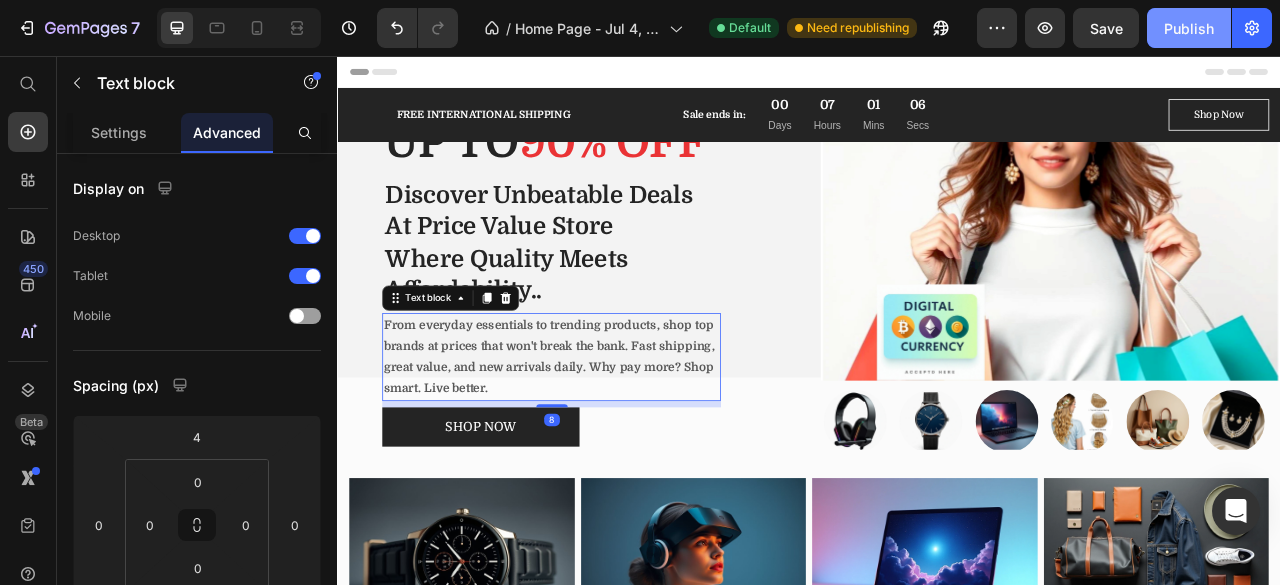 click on "Publish" 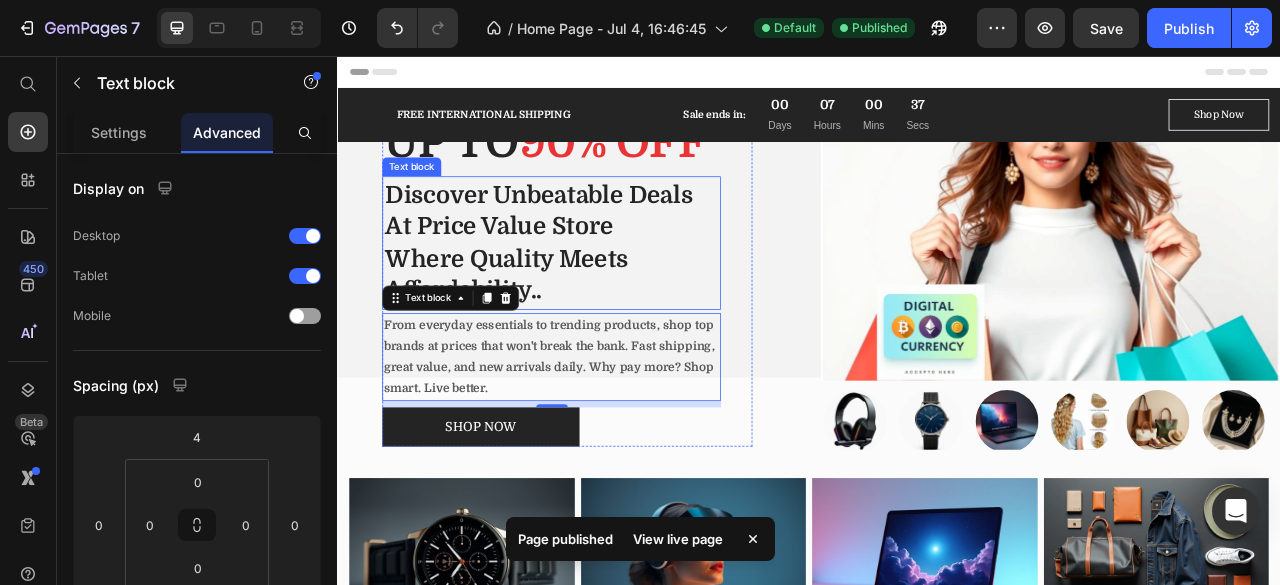 click on "Where Quality Meets Affordability.." at bounding box center [609, 334] 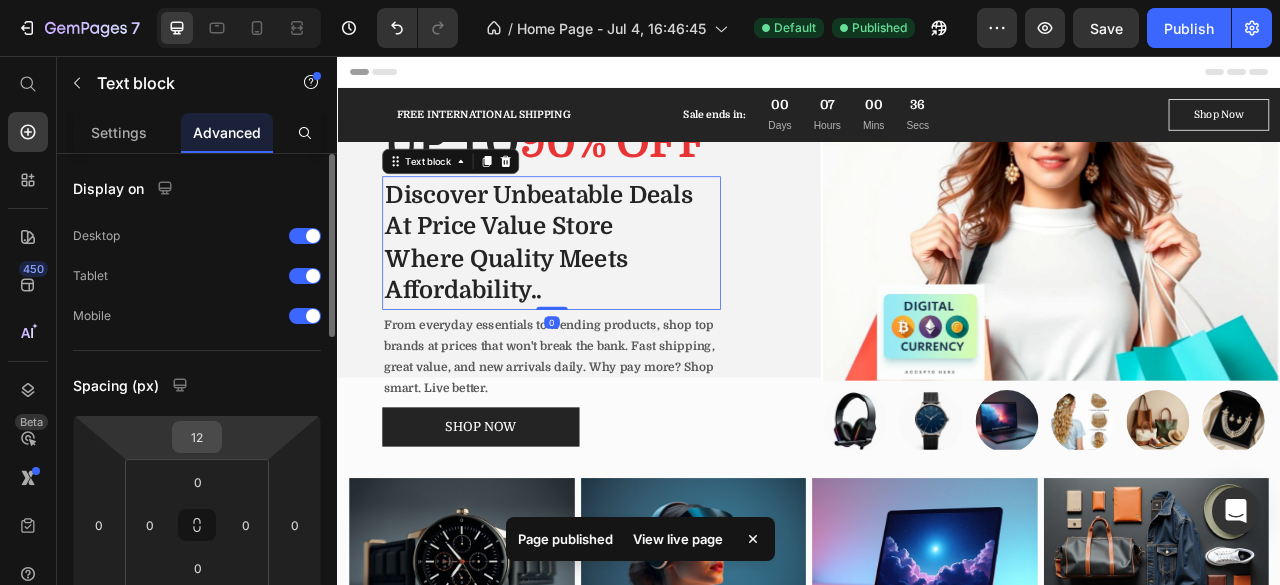click on "7   /  Home Page - Jul 4, 16:46:45 Default Published Preview  Save   Publish  450 Beta Start with Sections Elements Hero Section Product Detail Brands Trusted Badges Guarantee Product Breakdown How to use Testimonials Compare Bundle FAQs Social Proof Brand Story Product List Collection Blog List Contact Sticky Add to Cart Custom Footer Browse Library 450 Layout
Row
Row
Row
Row Text
Heading
Text Block Button
Button
Button
Sticky Back to top Media
Image" at bounding box center [640, 0] 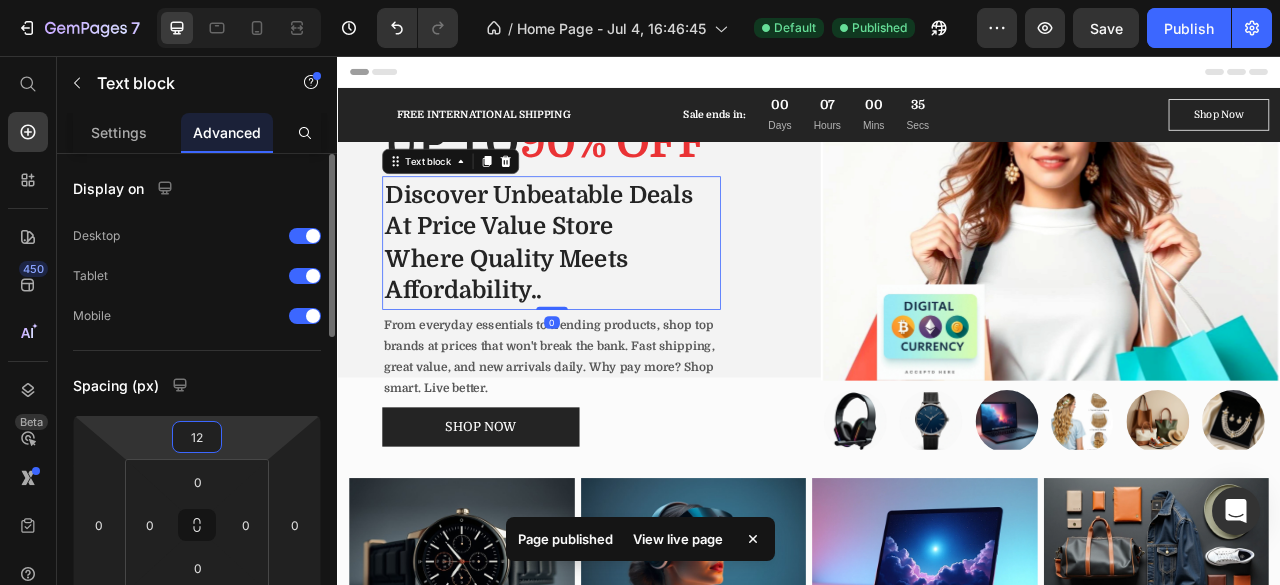 click on "12" at bounding box center [197, 437] 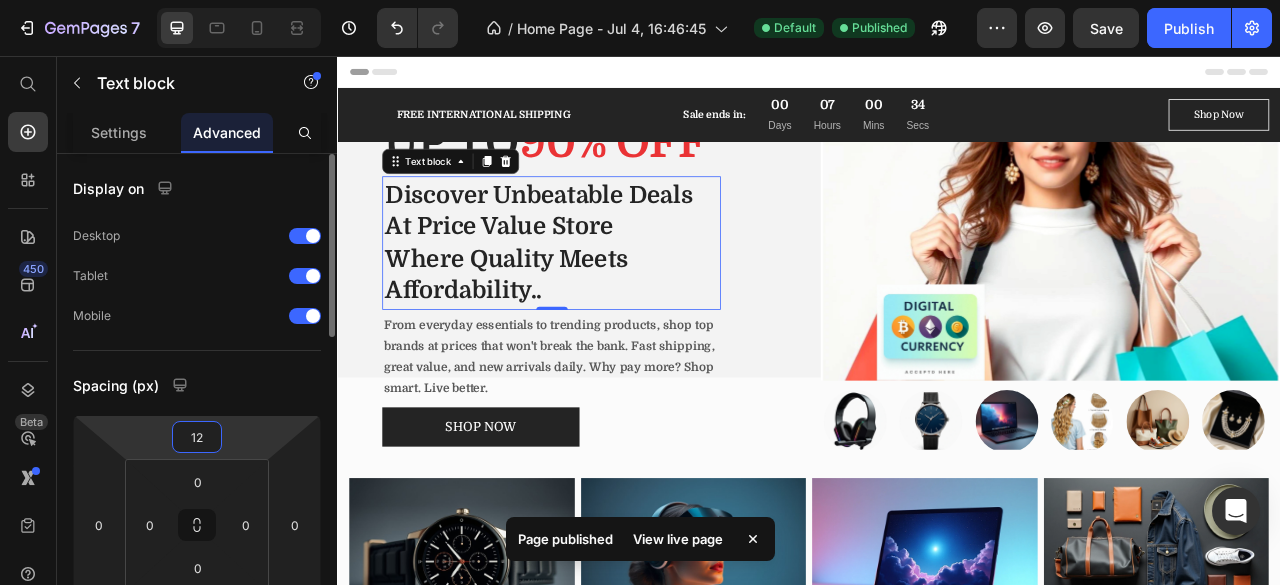 click on "12" at bounding box center (197, 437) 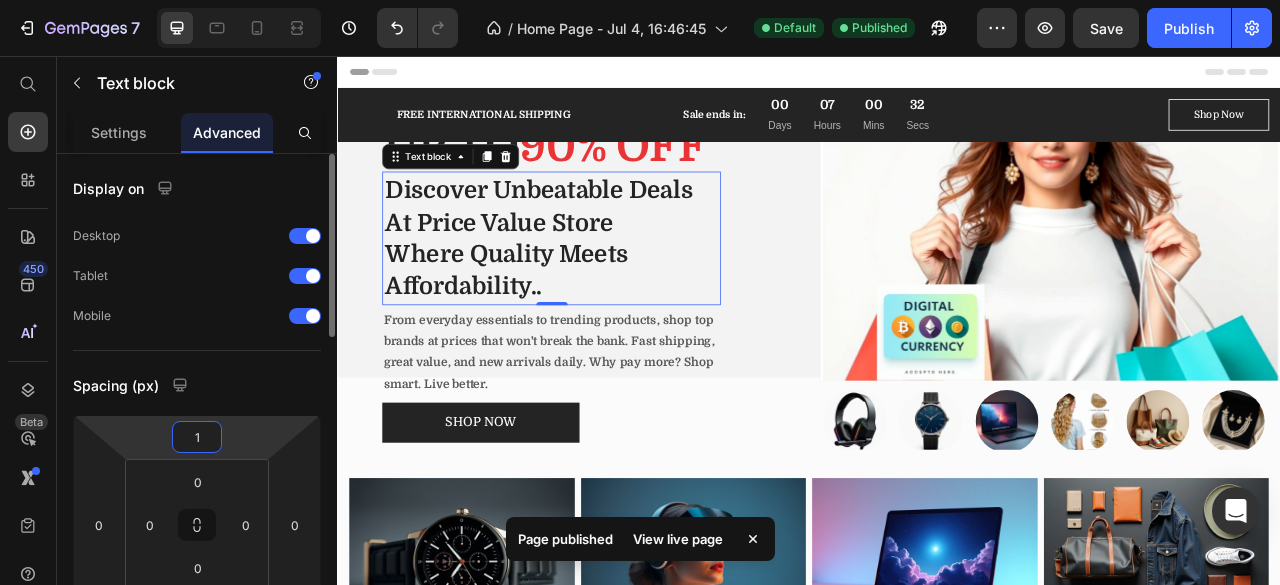 type on "11" 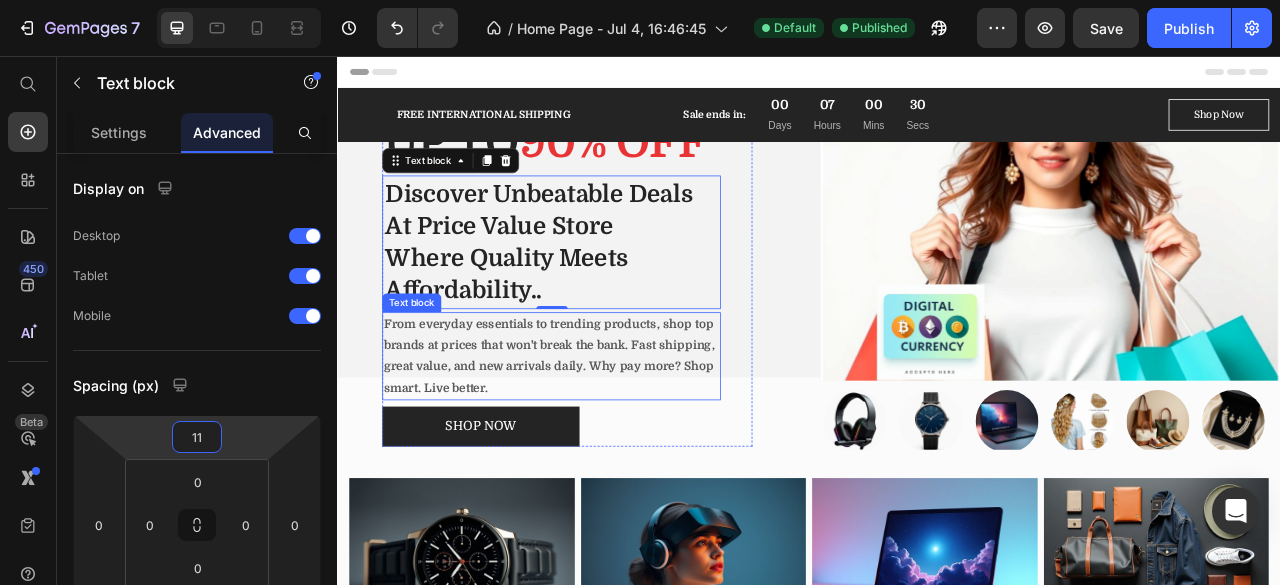 click on "From everyday essentials to trending products, shop top brands at prices that won't break the bank. Fast shipping, great value, and new arrivals daily. Why pay more? Shop smart. Live better." at bounding box center (609, 438) 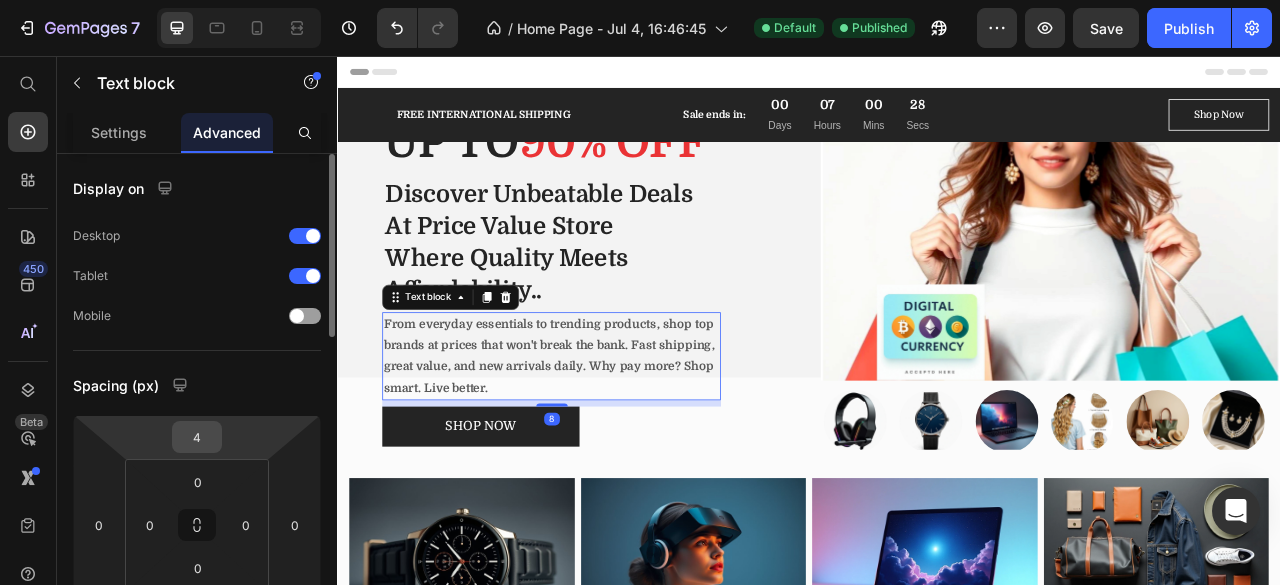 click on "4" at bounding box center [197, 437] 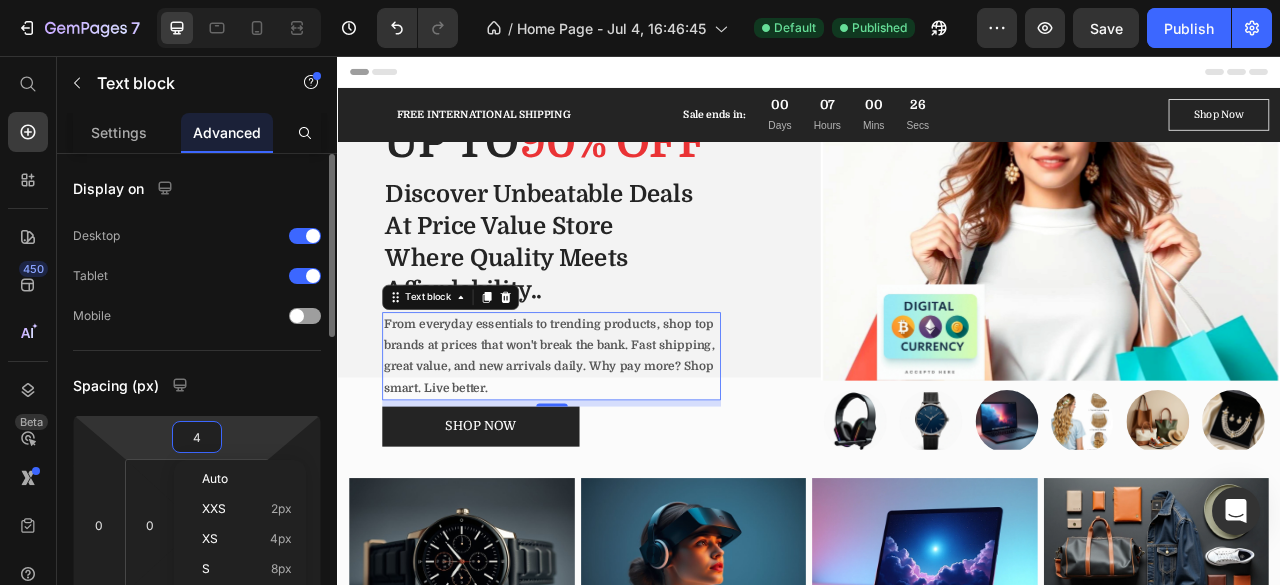 type on "2" 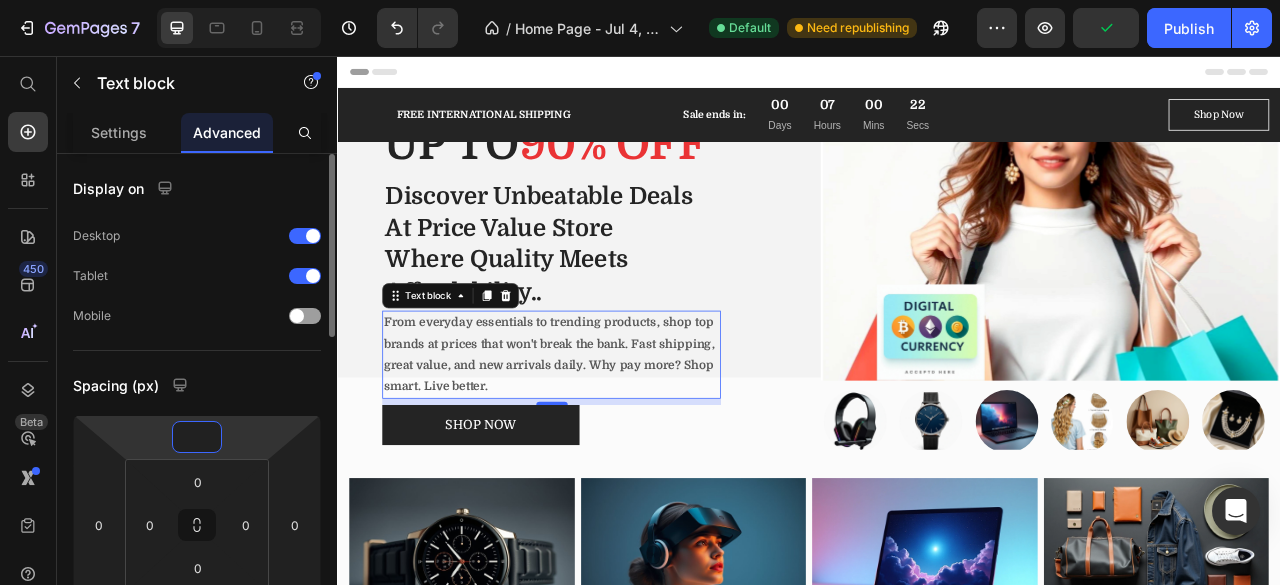 type on "0" 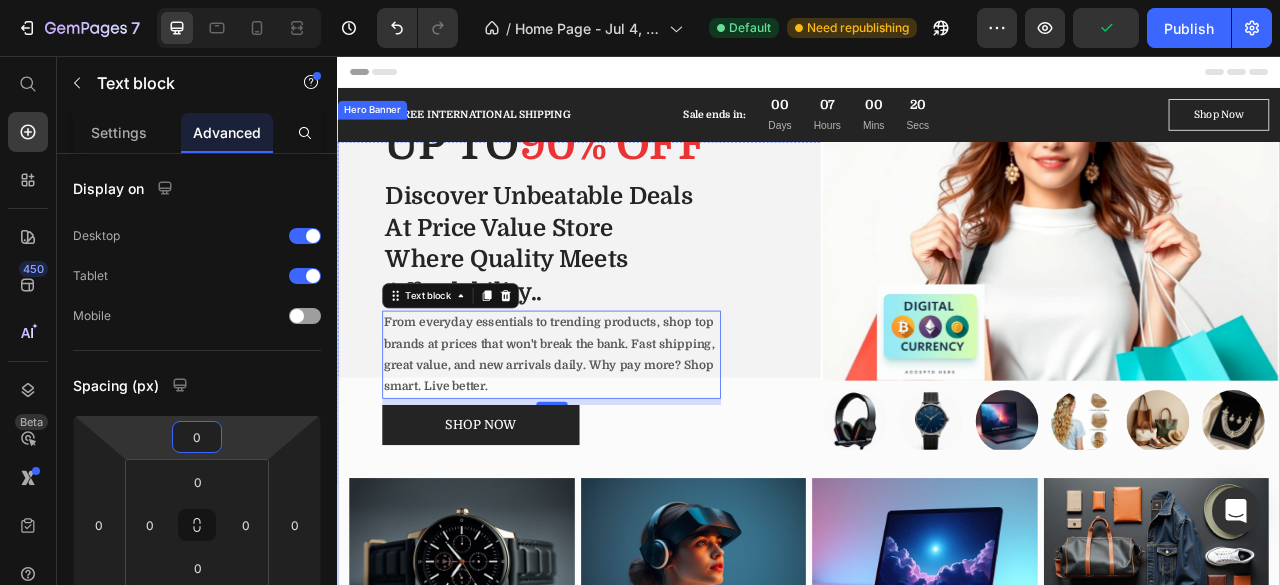 click on "UP TO  90% OFF Heading Discover Unbeatable Deals At Price Value Store Where Quality Meets Affordability.. Text block From everyday essentials to trending products, shop top brands at prices that won't break the bank. Fast shipping, great value, and new arrivals daily. Why pay more? Shop smart. Live better. Text block   8 SHOP NOW Button Row Image Image Image Image Image Image Image Image Image Image Image Image Image Marquee" at bounding box center (937, 390) 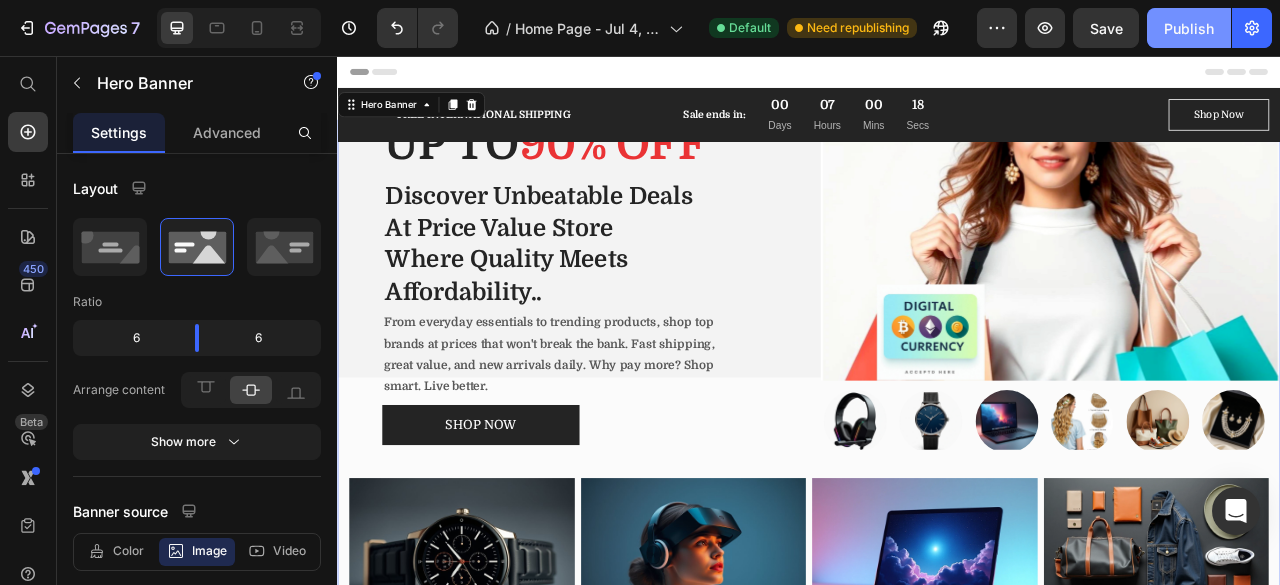 click on "Publish" at bounding box center (1189, 28) 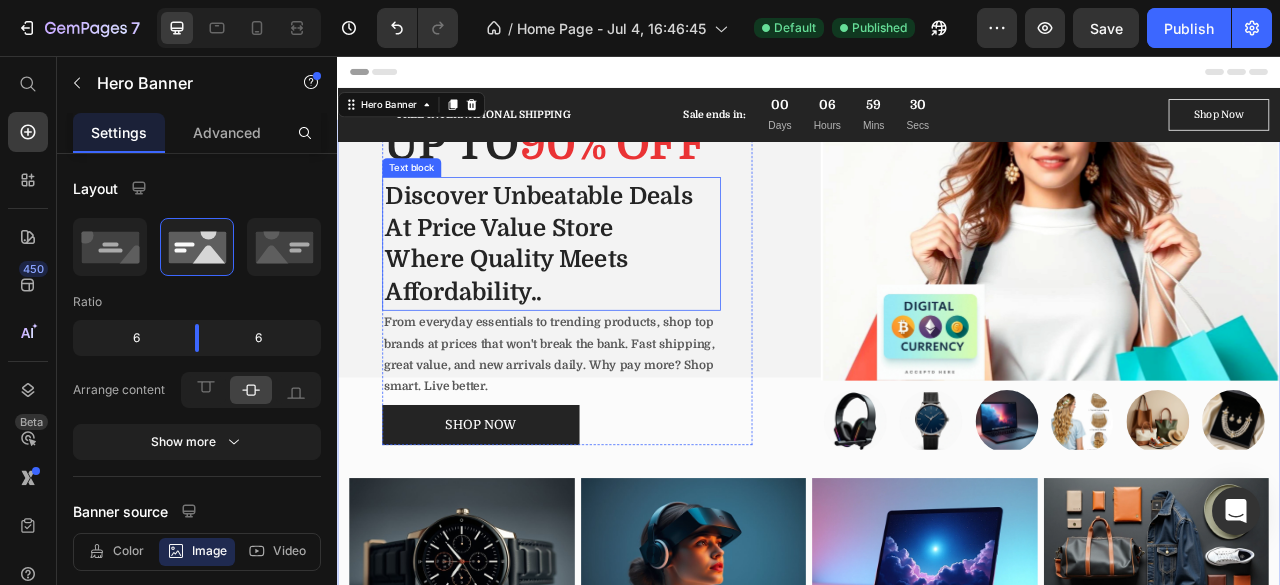 click on "Where Quality Meets Affordability.." at bounding box center [609, 335] 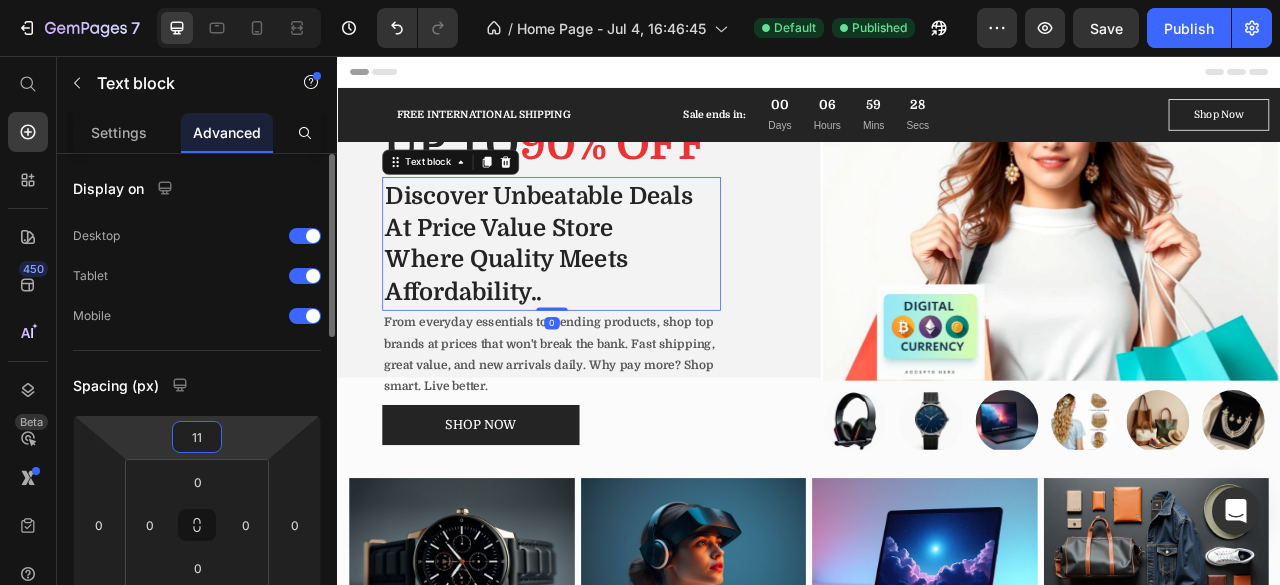 click on "11" at bounding box center [197, 437] 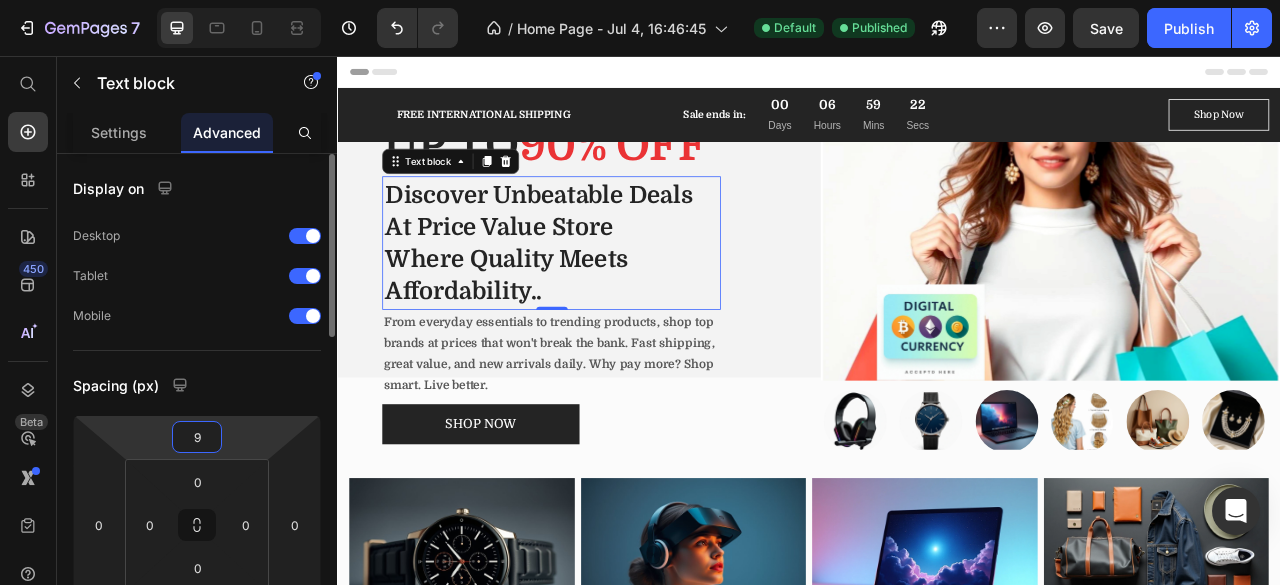 click on "Spacing (px)" at bounding box center [197, 385] 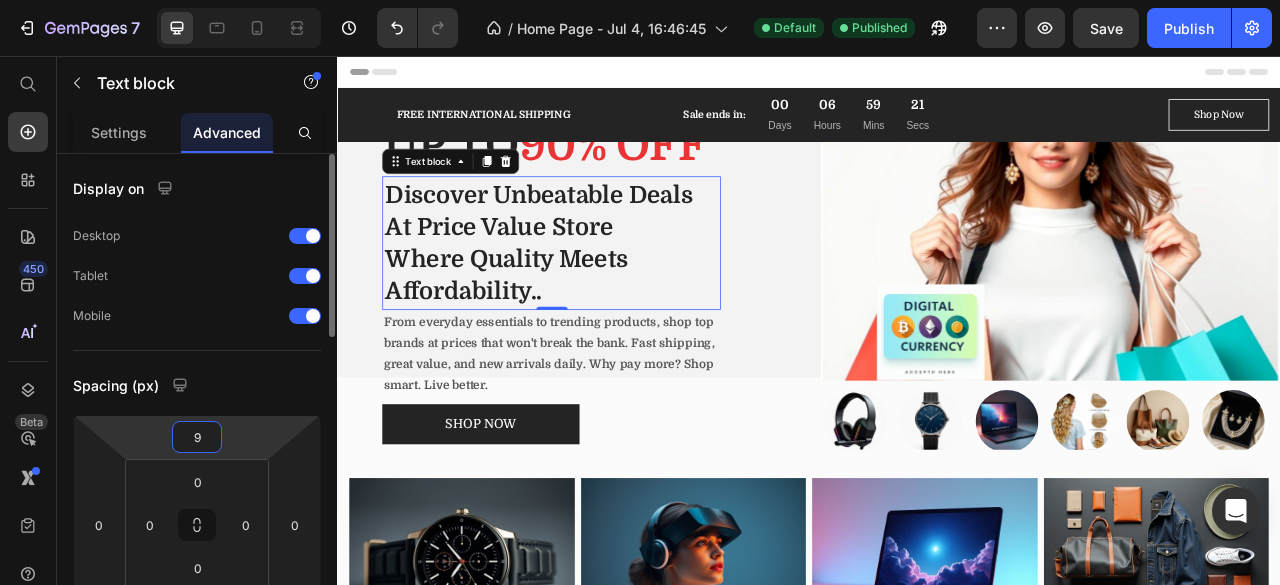 click on "9" at bounding box center (197, 437) 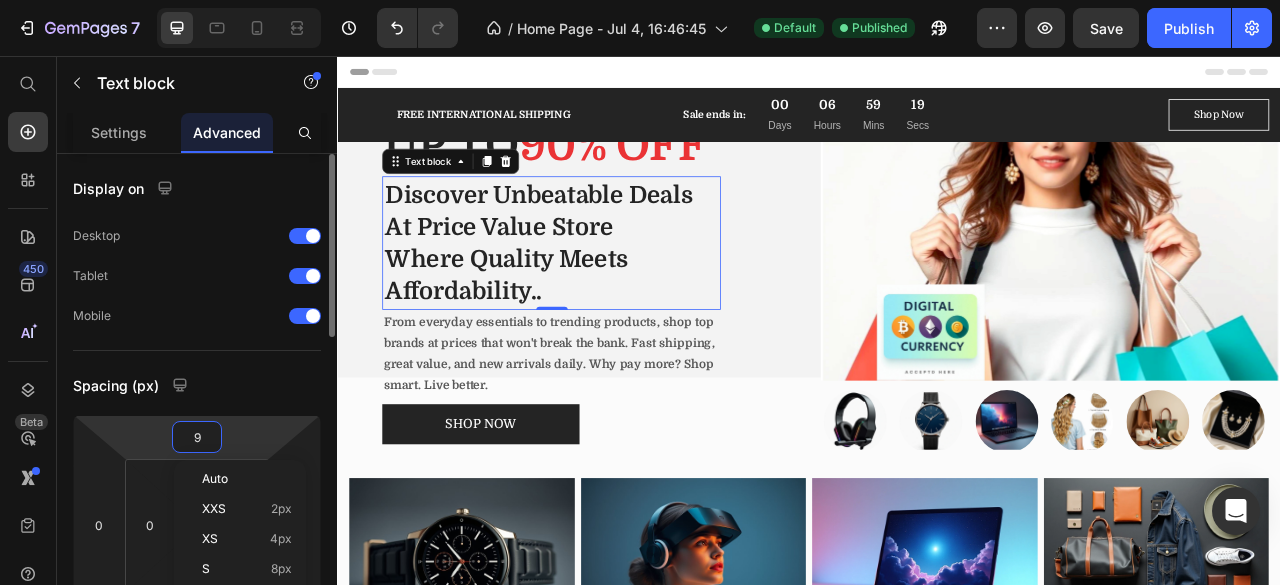type on "4" 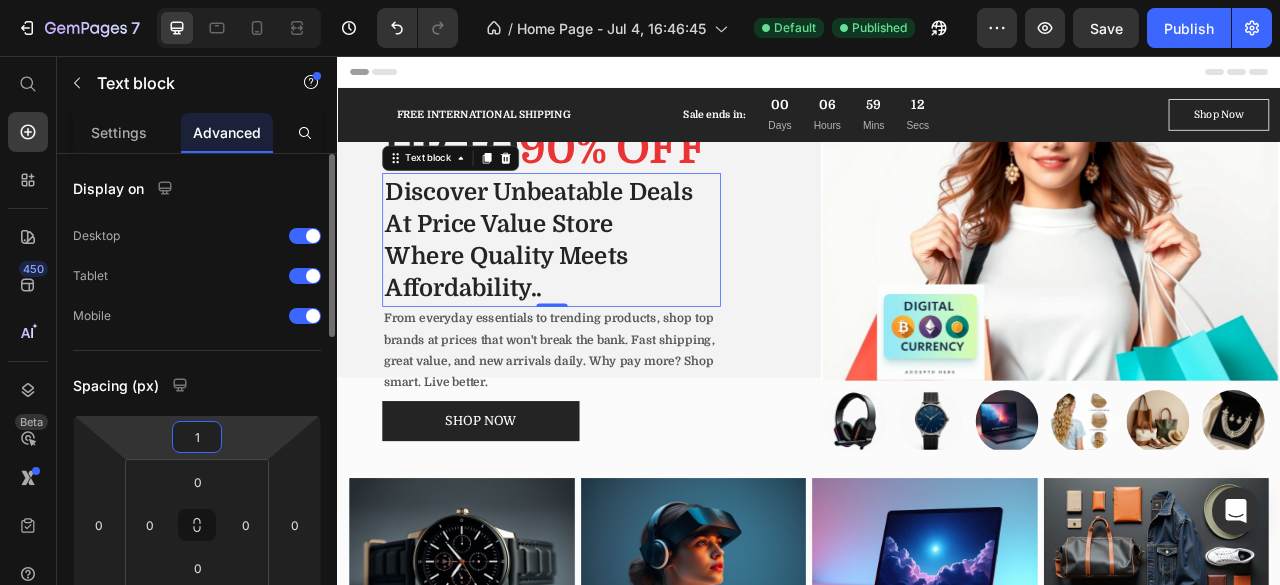 type on "11" 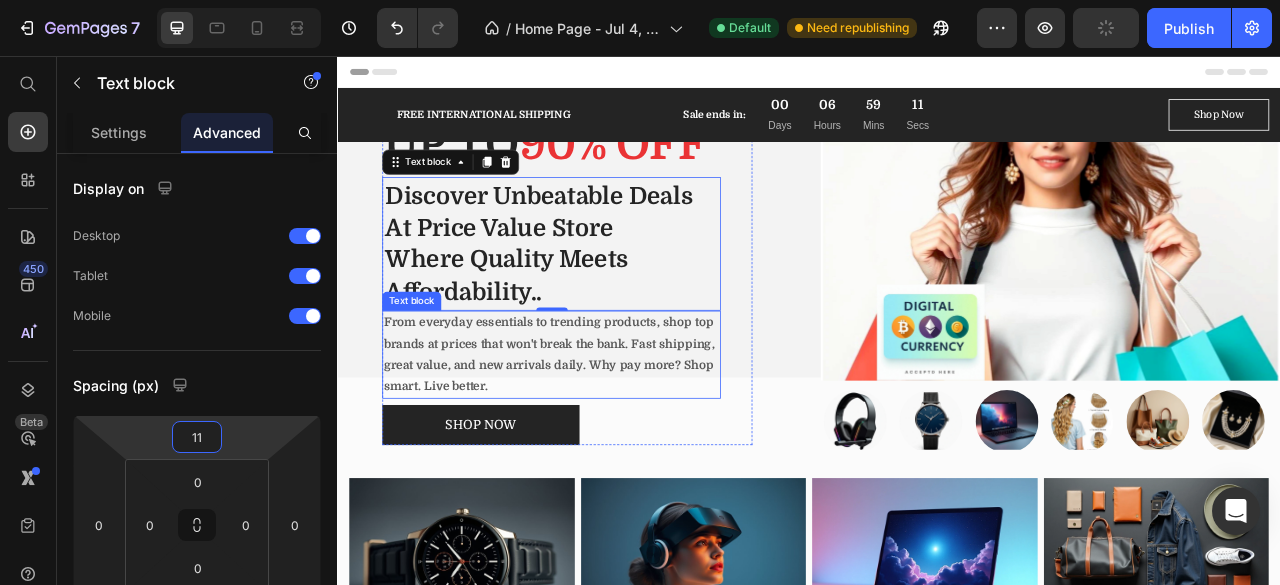 click on "From everyday essentials to trending products, shop top brands at prices that won't break the bank. Fast shipping, great value, and new arrivals daily. Why pay more? Shop smart. Live better." at bounding box center [606, 435] 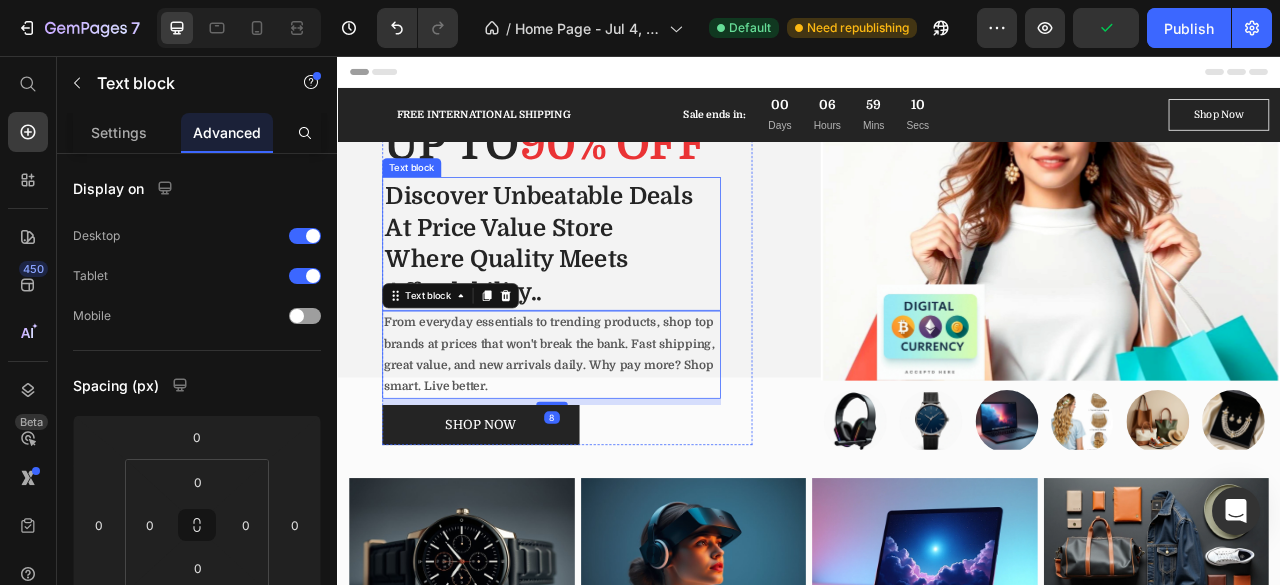 click on "Where Quality Meets Affordability.." at bounding box center [609, 335] 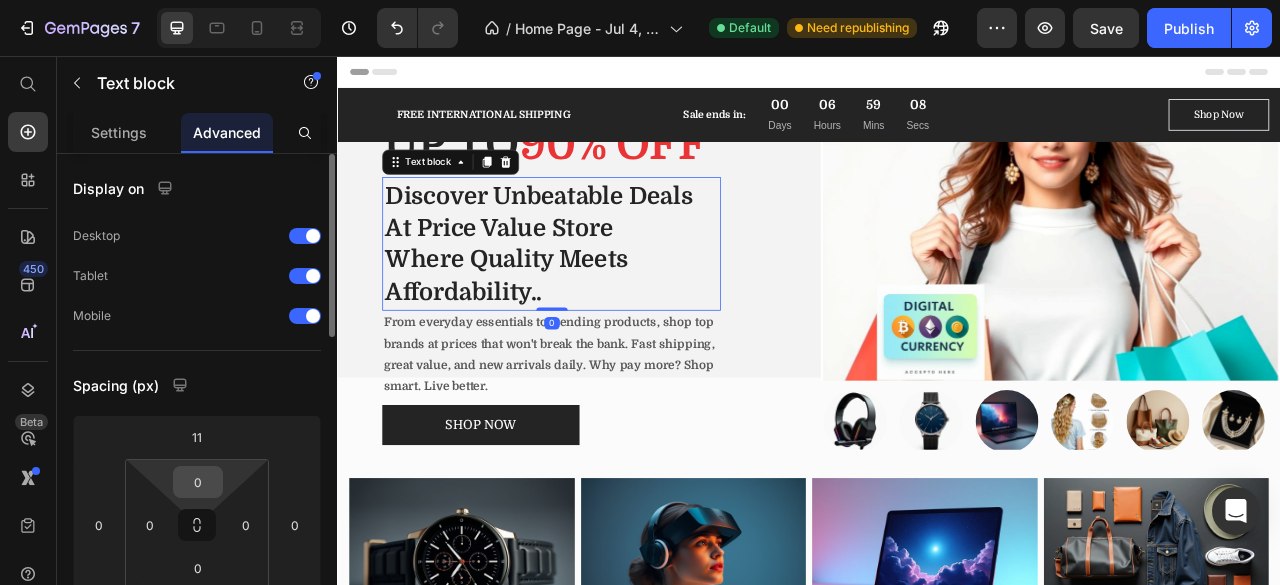click on "0" at bounding box center [198, 482] 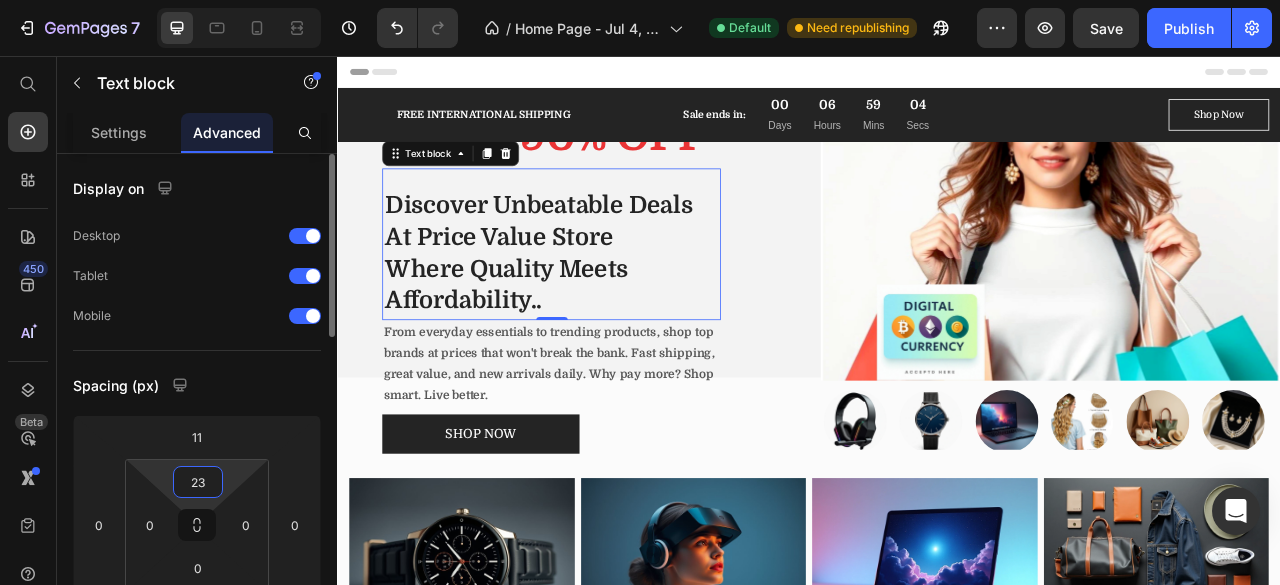 type on "2" 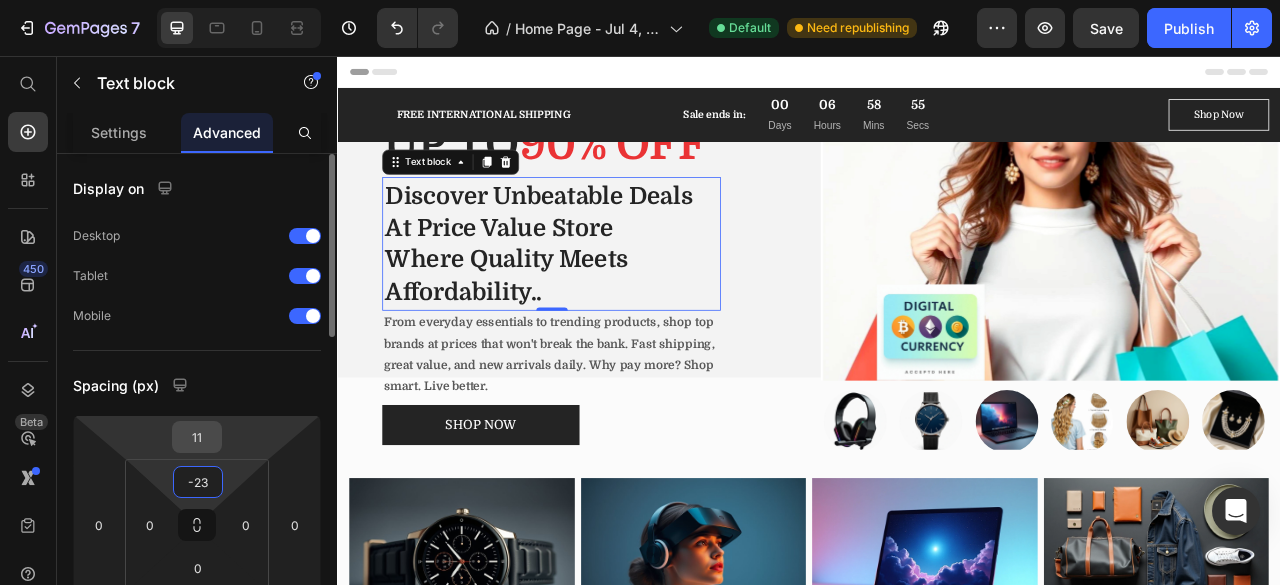 type on "-2" 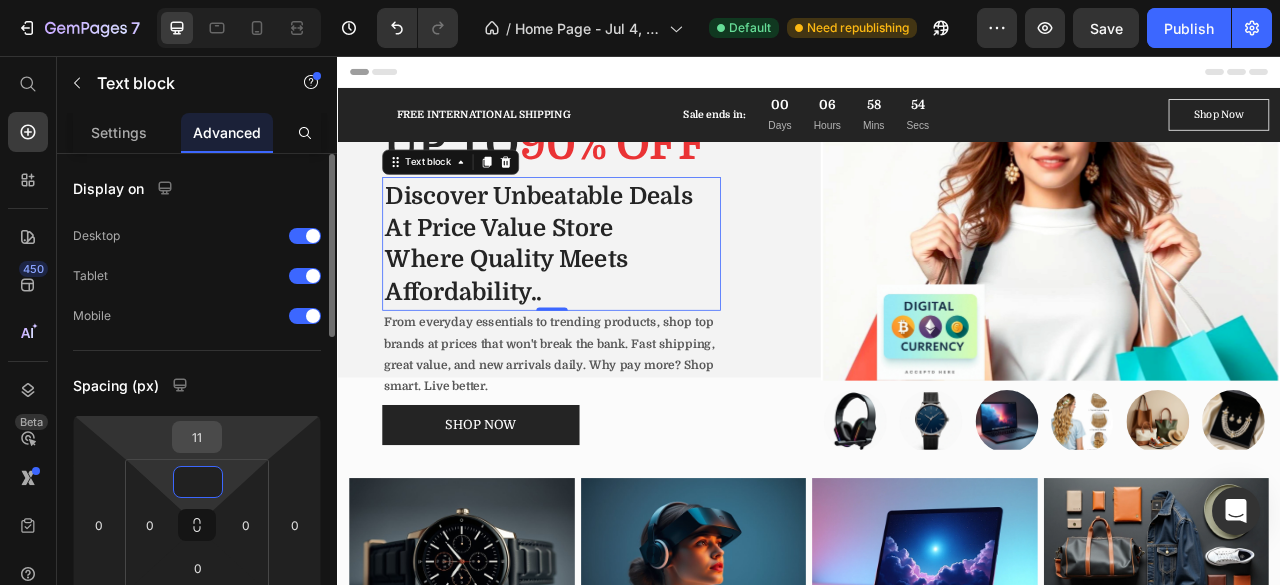 type on "0" 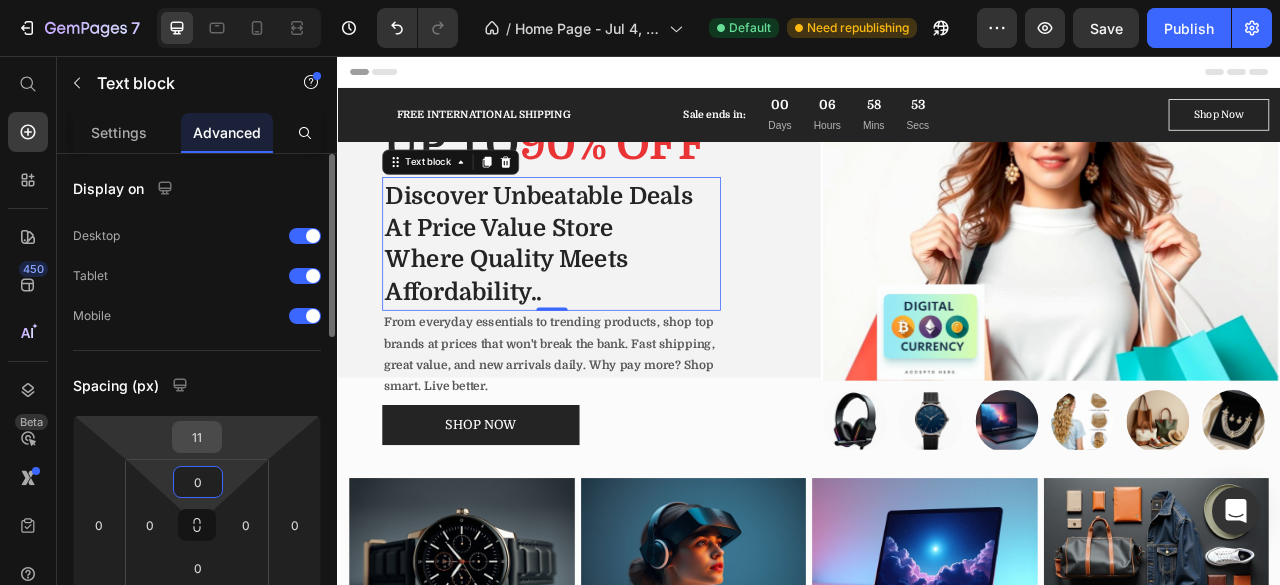 click on "11" at bounding box center [197, 437] 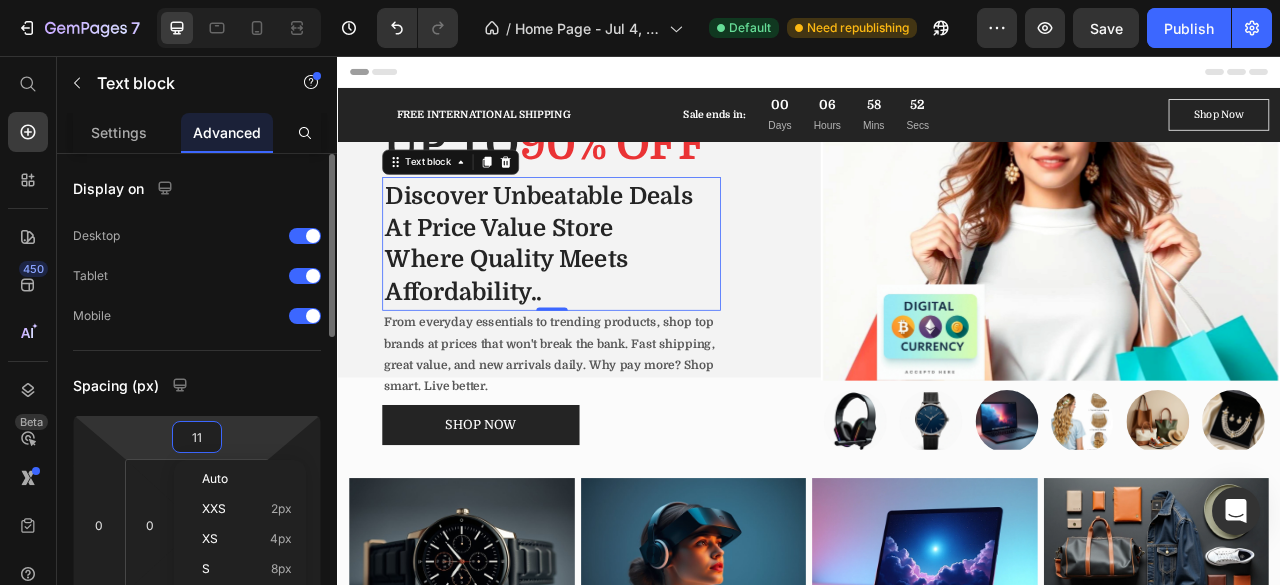 click on "11" at bounding box center (197, 437) 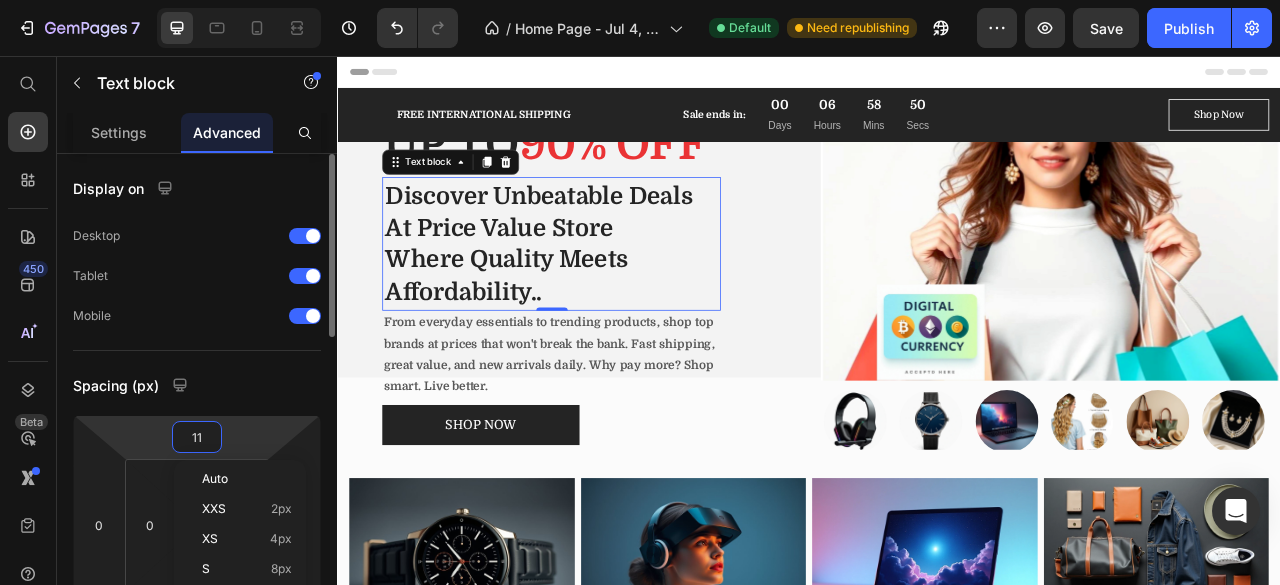 type on "9" 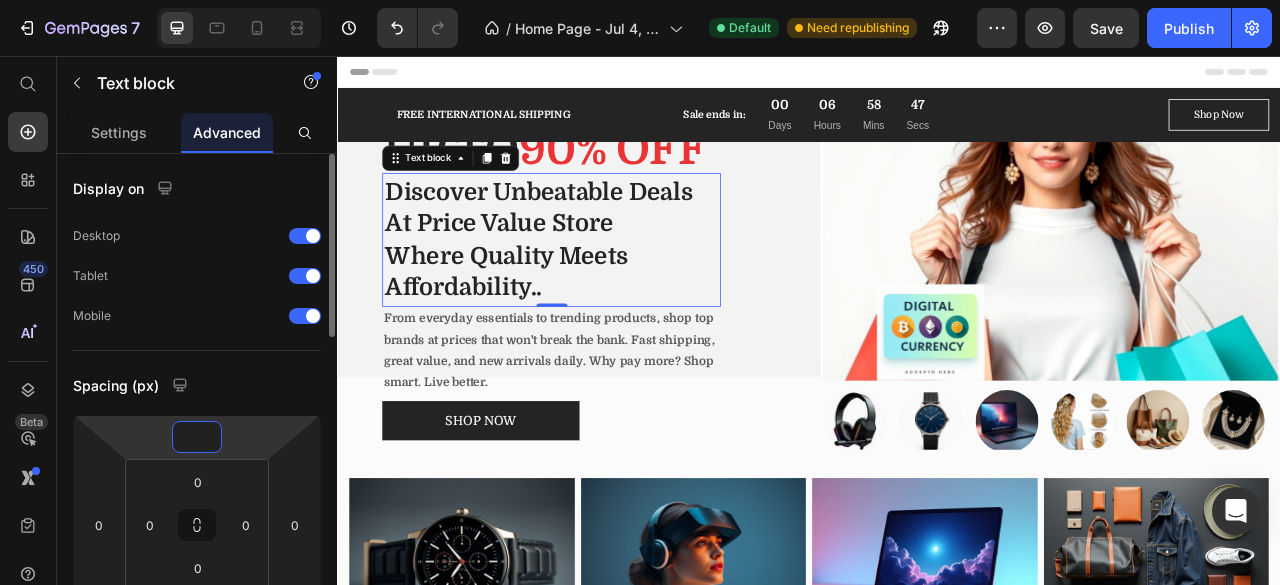 type on "5" 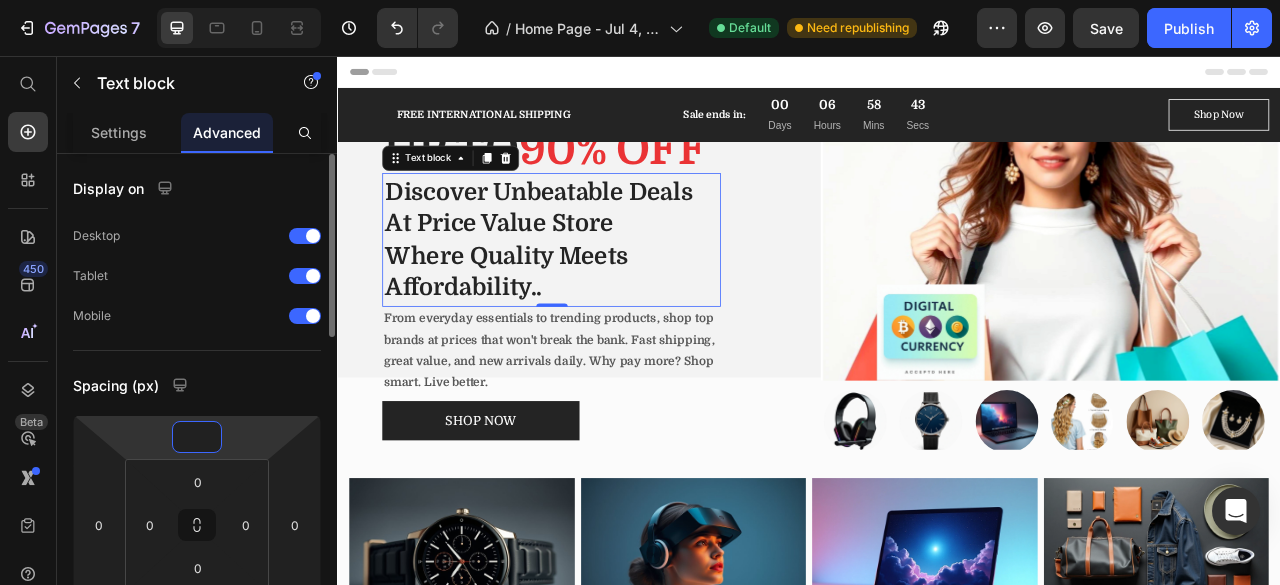 type on "-4" 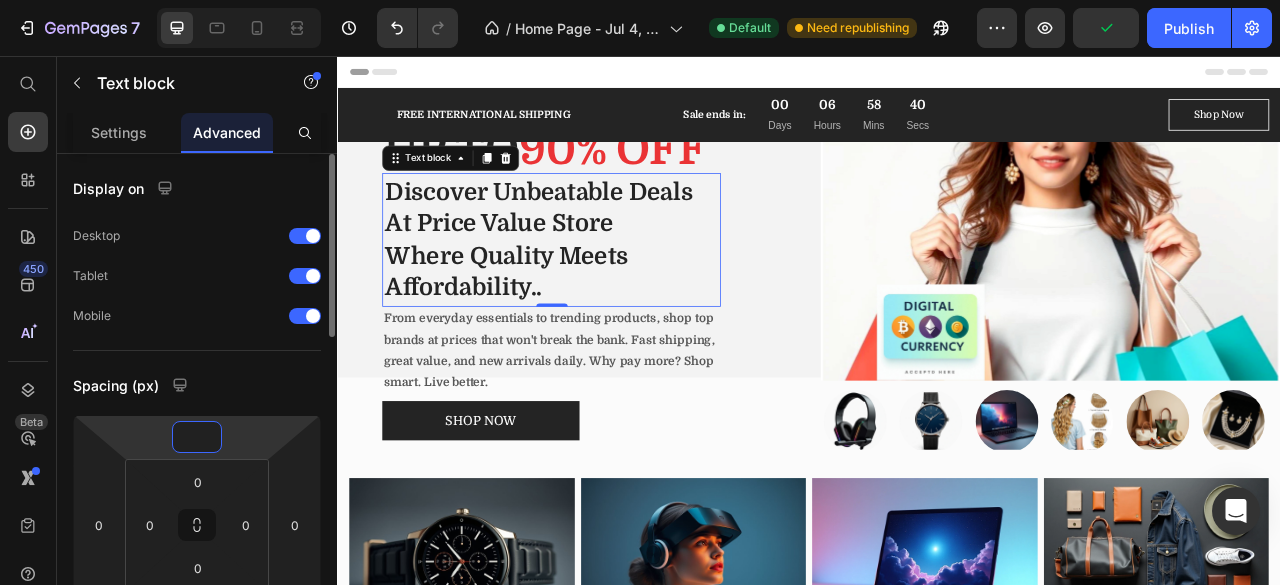 type on "-9" 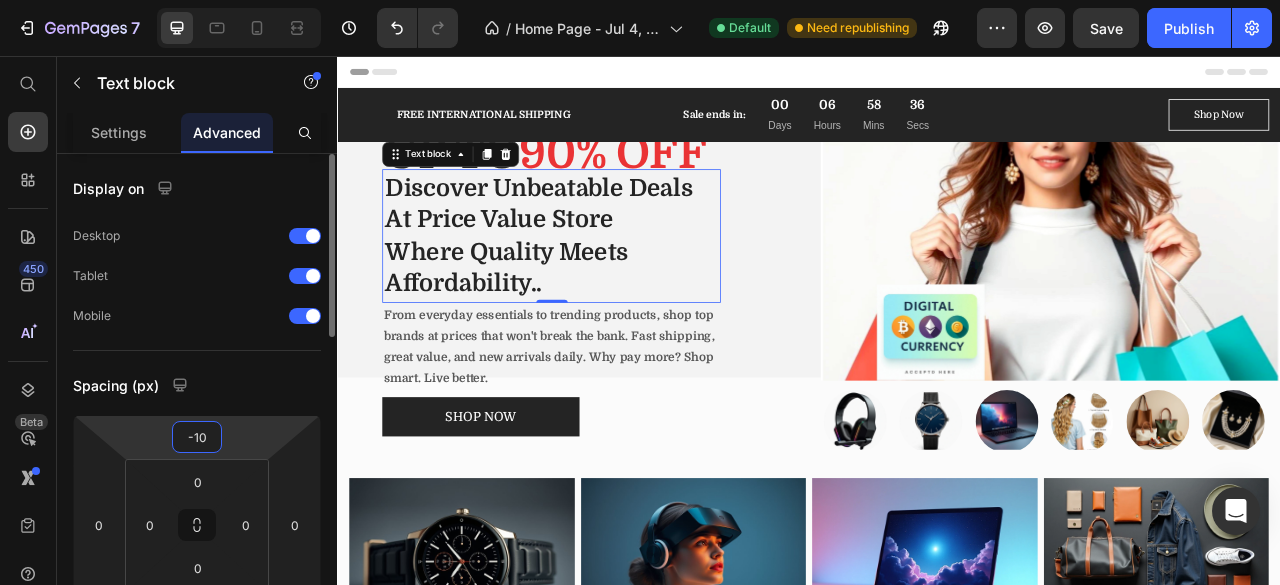 type on "-1" 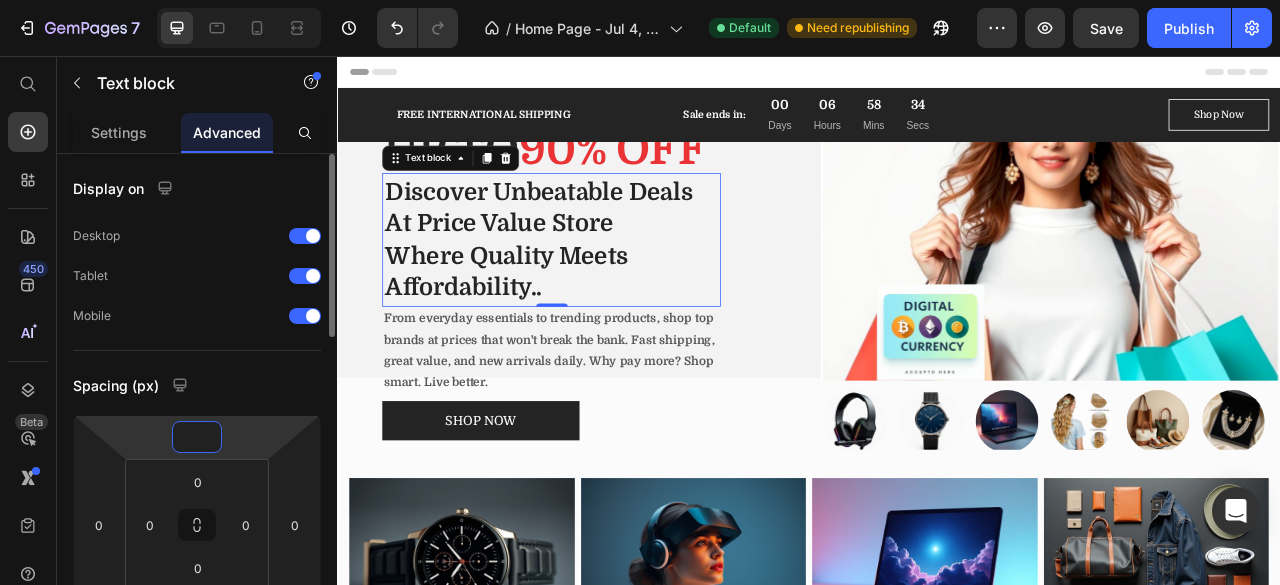 type on "-9" 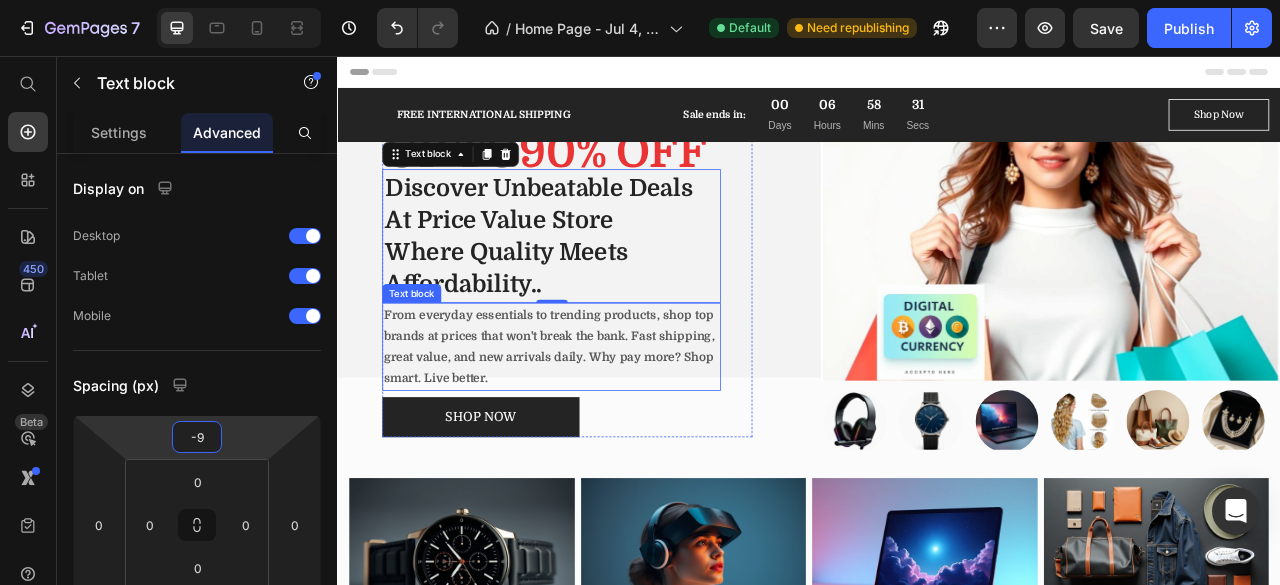 click on "From everyday essentials to trending products, shop top brands at prices that won't break the bank. Fast shipping, great value, and new arrivals daily. Why pay more? Shop smart. Live better." at bounding box center [609, 426] 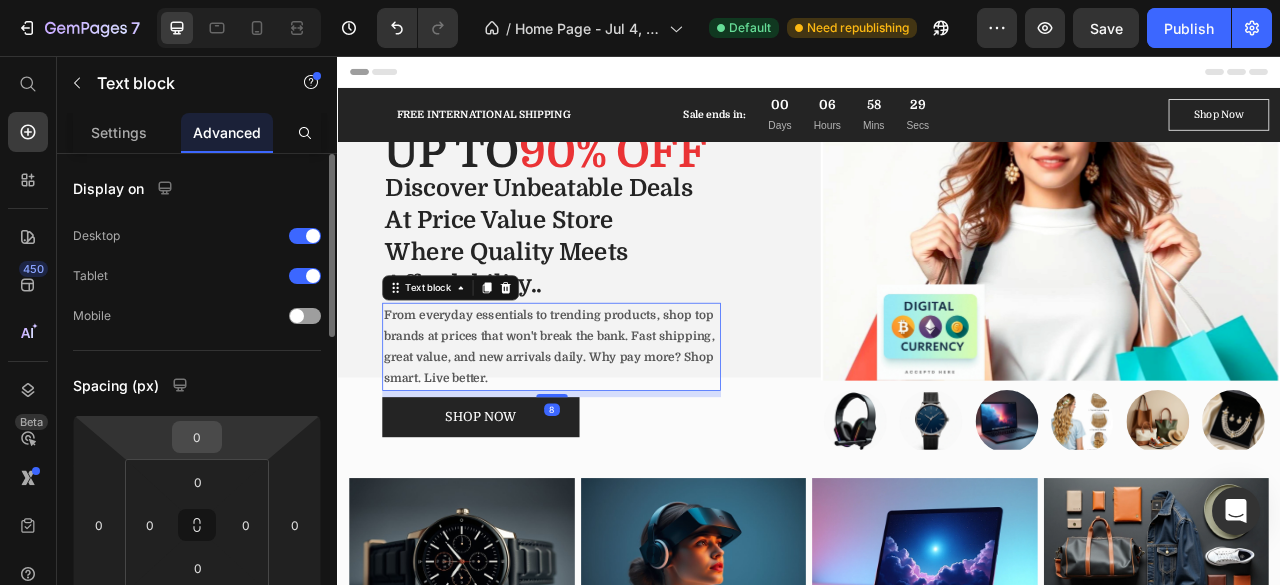 click on "0" at bounding box center (197, 437) 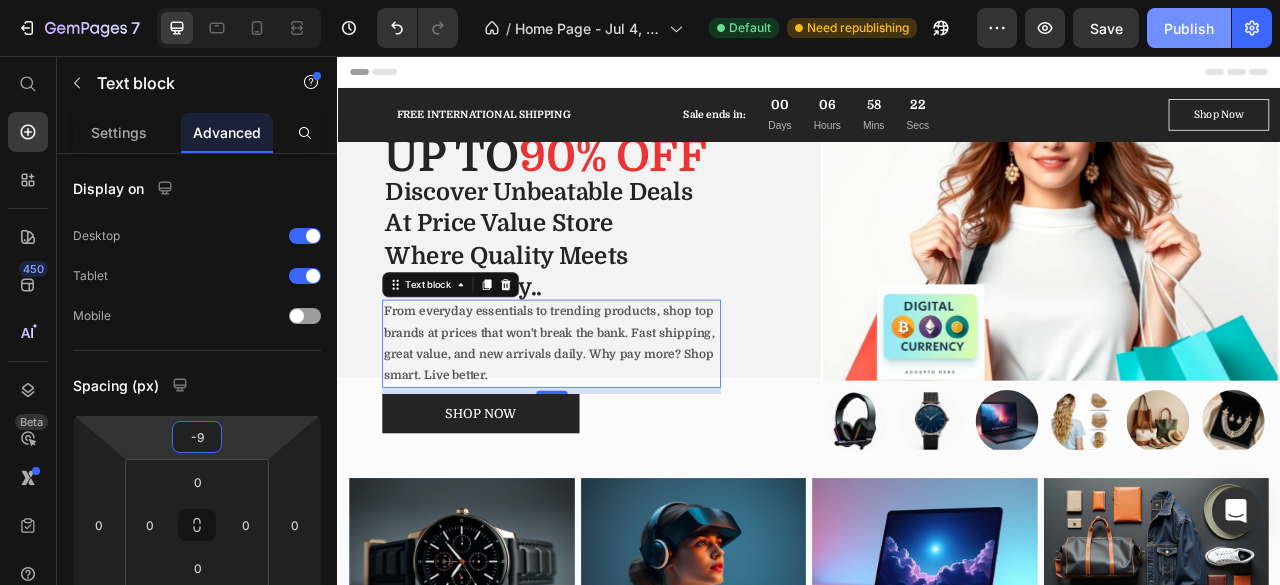 type on "-9" 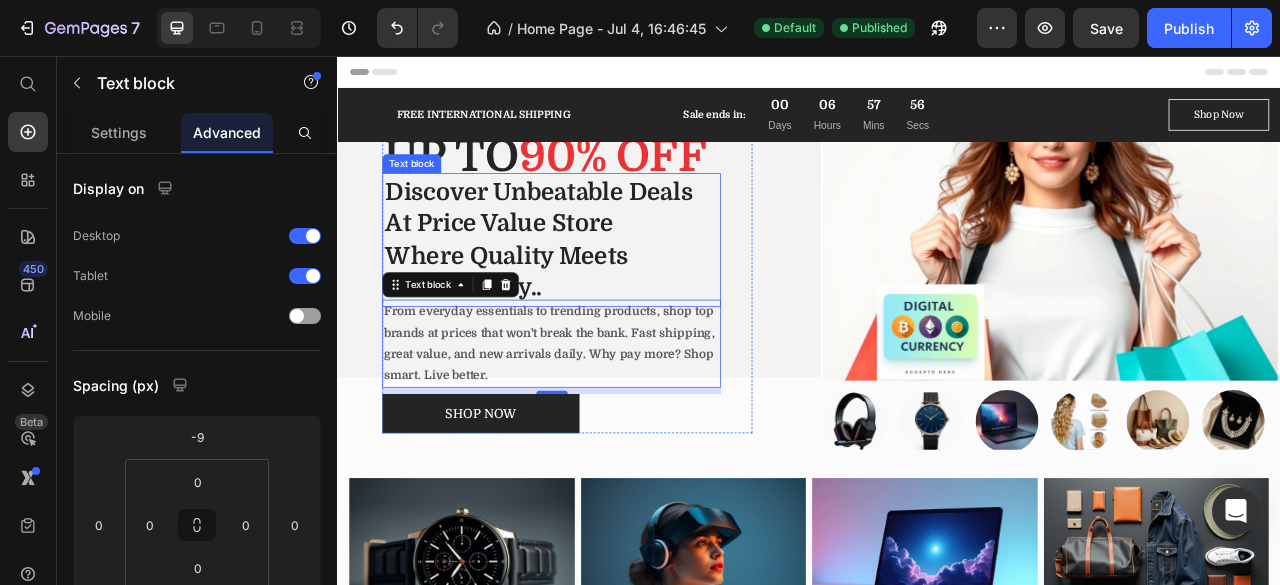 click on "Discover Unbeatable Deals At Price Value Store" at bounding box center (609, 249) 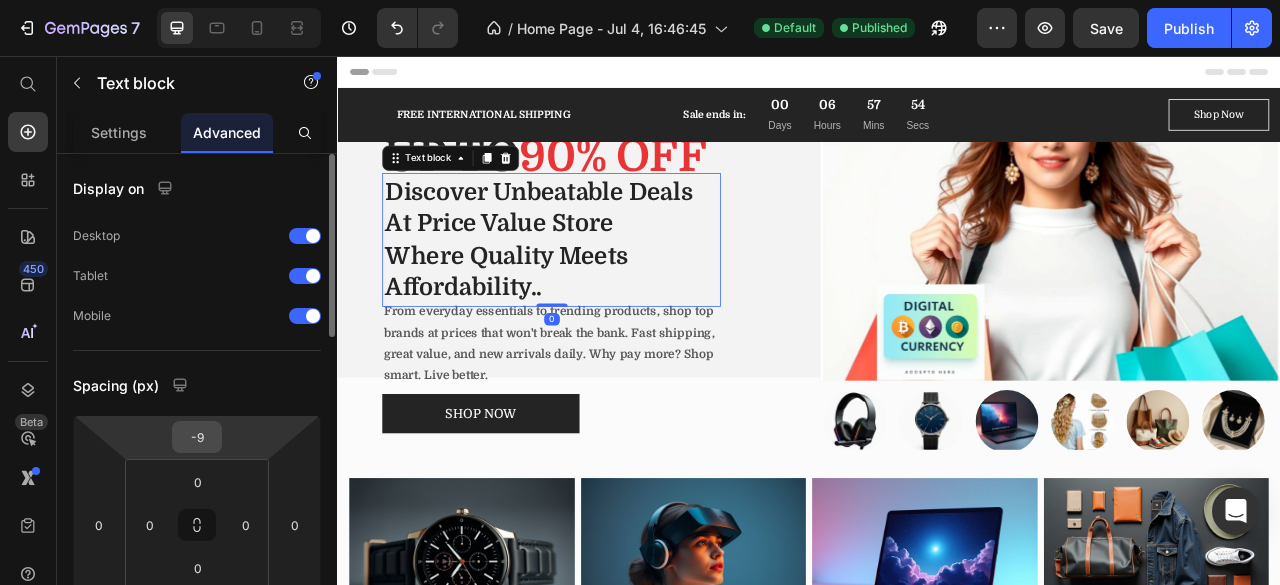 click on "-9" at bounding box center [197, 437] 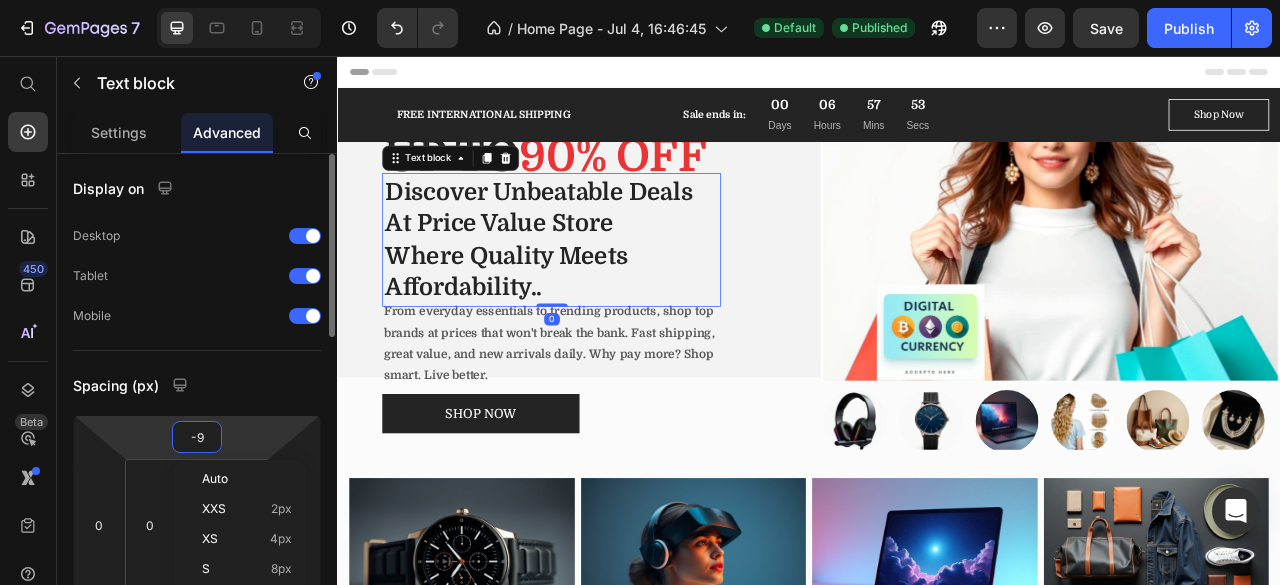 click on "-9" at bounding box center [197, 437] 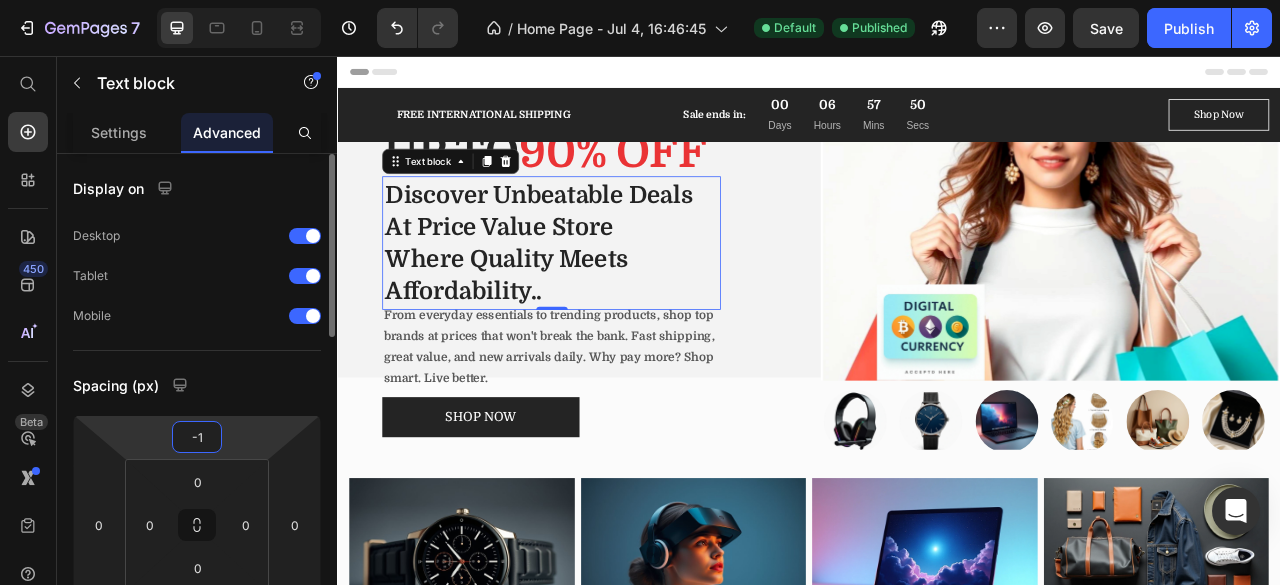 type on "-11" 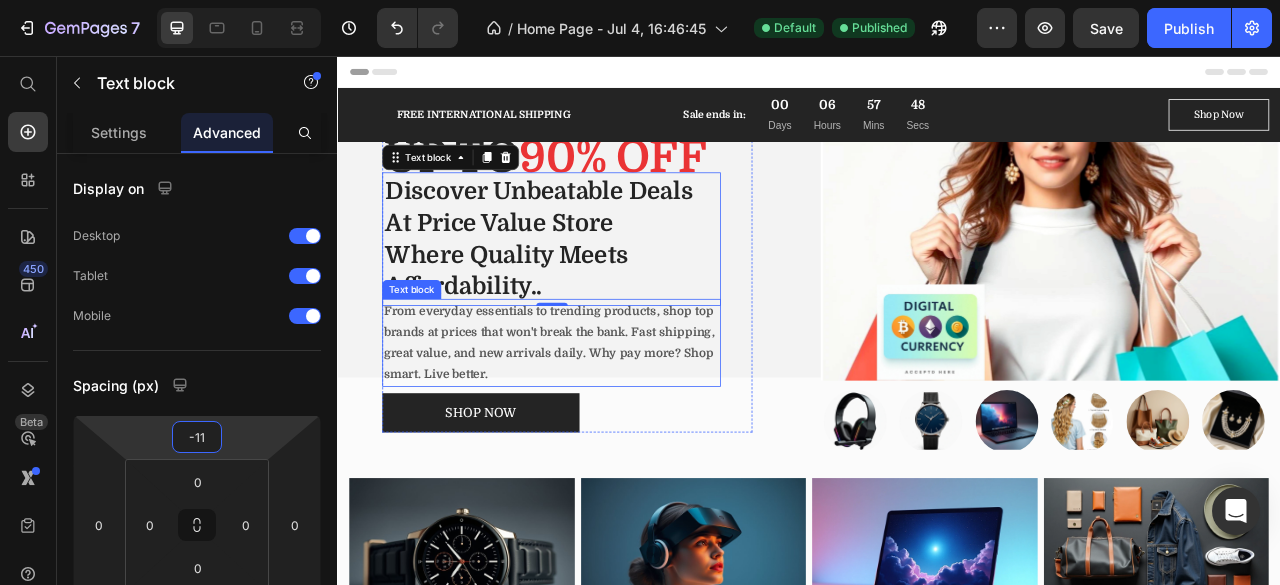 click on "From everyday essentials to trending products, shop top brands at prices that won't break the bank. Fast shipping, great value, and new arrivals daily. Why pay more? Shop smart. Live better." at bounding box center [606, 420] 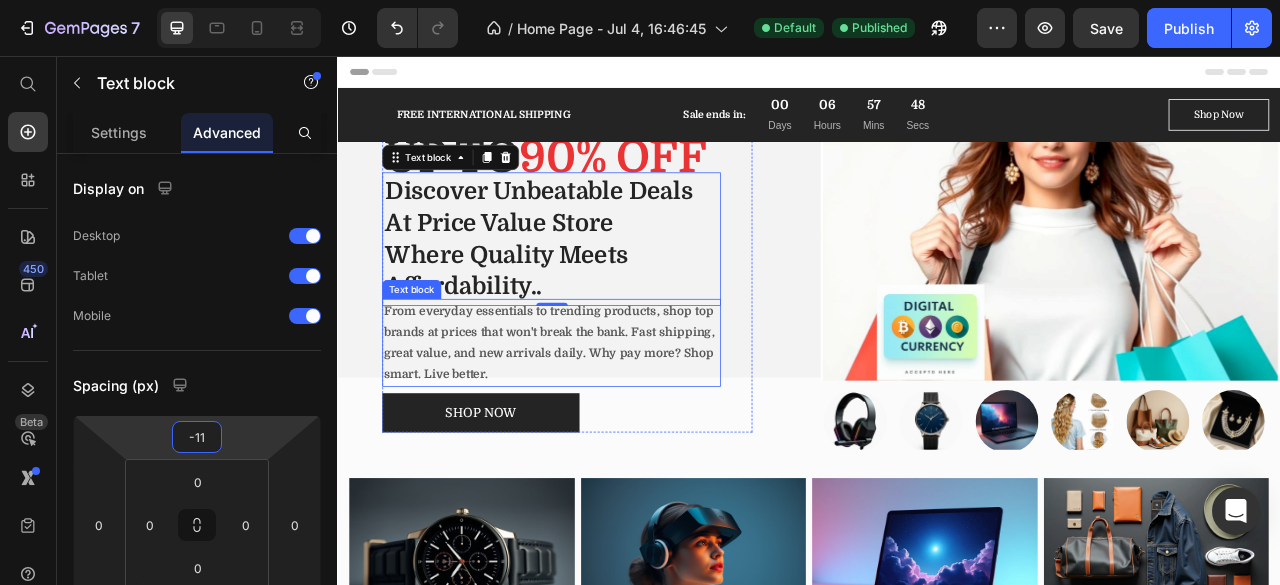 click on "From everyday essentials to trending products, shop top brands at prices that won't break the bank. Fast shipping, great value, and new arrivals daily. Why pay more? Shop smart. Live better." at bounding box center (606, 420) 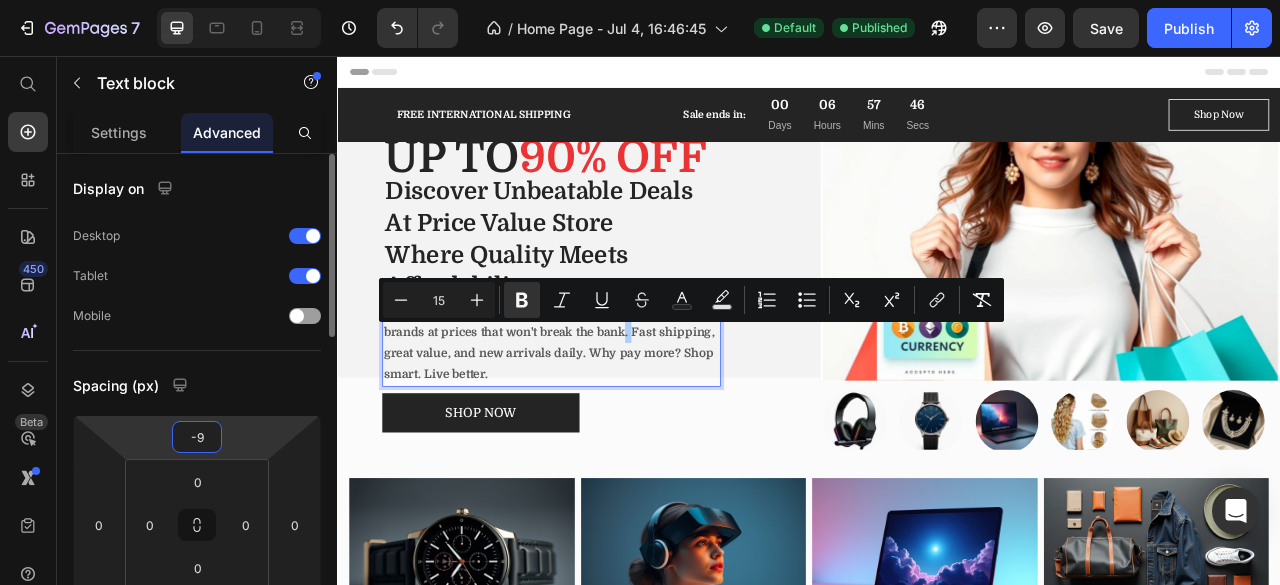 click on "-9" at bounding box center (197, 437) 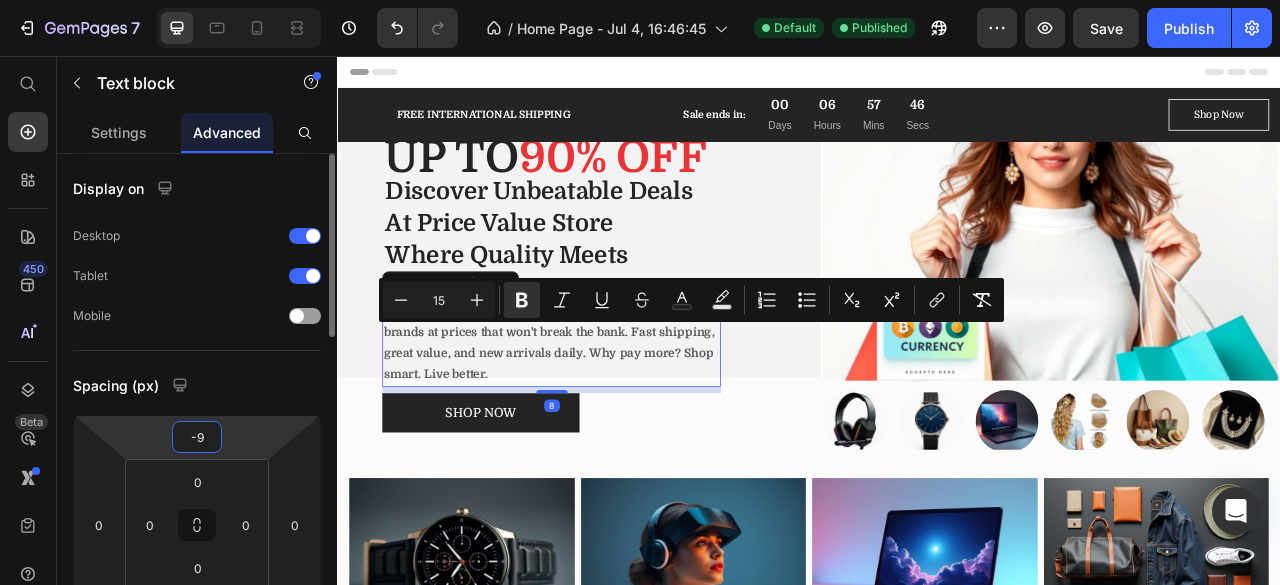 click on "-9" at bounding box center [197, 437] 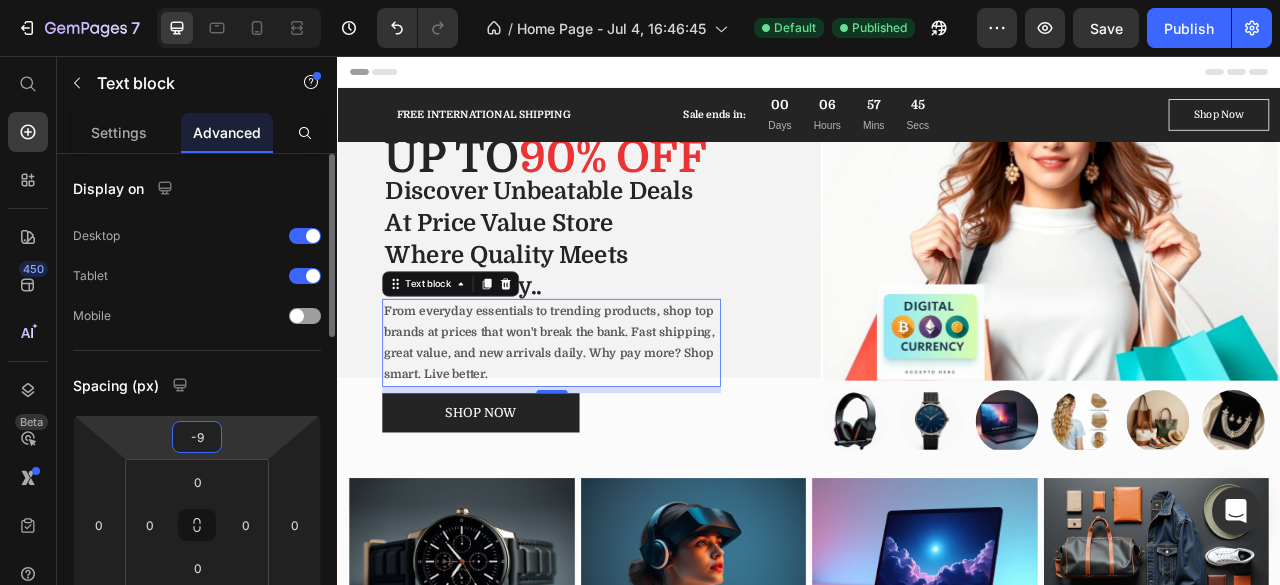 click on "-9" at bounding box center [197, 437] 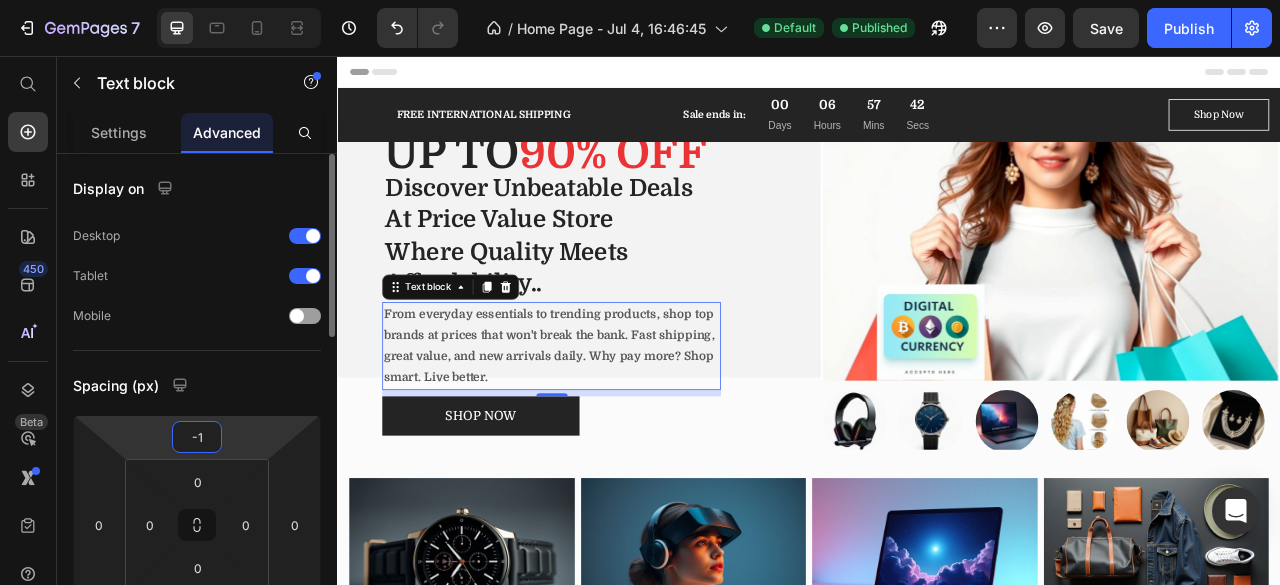 type on "-11" 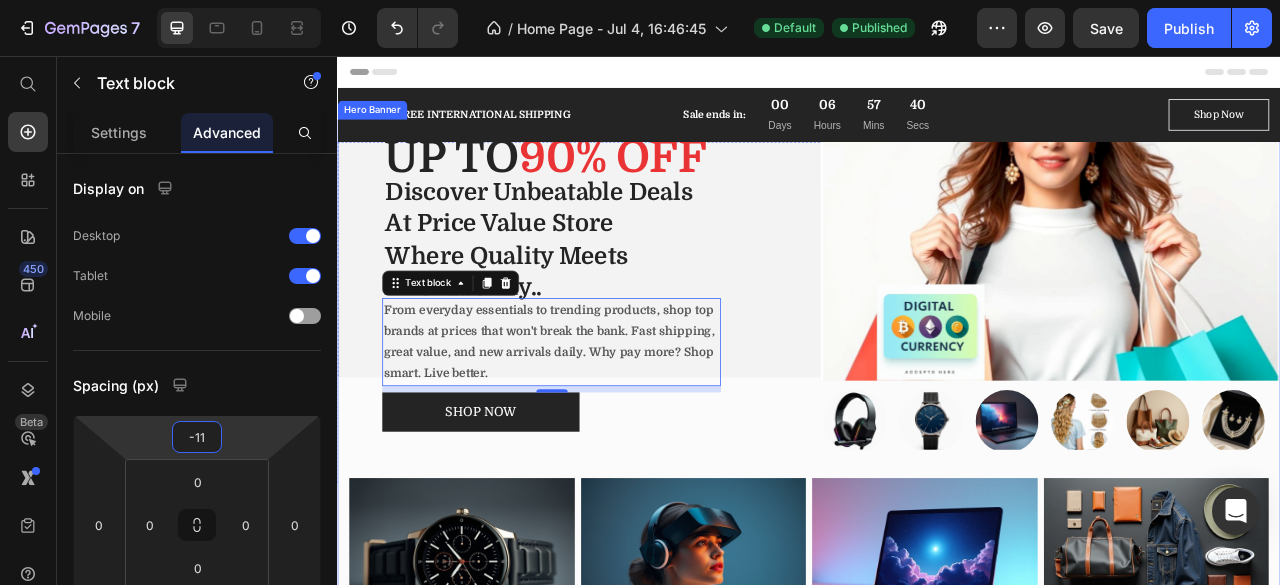 click on "UP TO  90% OFF Heading Discover Unbeatable Deals At Price Value Store Where Quality Meets Affordability.. Text block From everyday essentials to trending products, shop top brands at prices that won't break the bank. Fast shipping, great value, and new arrivals daily. Why pay more? Shop smart. Live better. Text block   8 SHOP NOW Button Row Image Image Image Image Image Image Image Image Image Image Image Image Image Marquee" at bounding box center (937, 390) 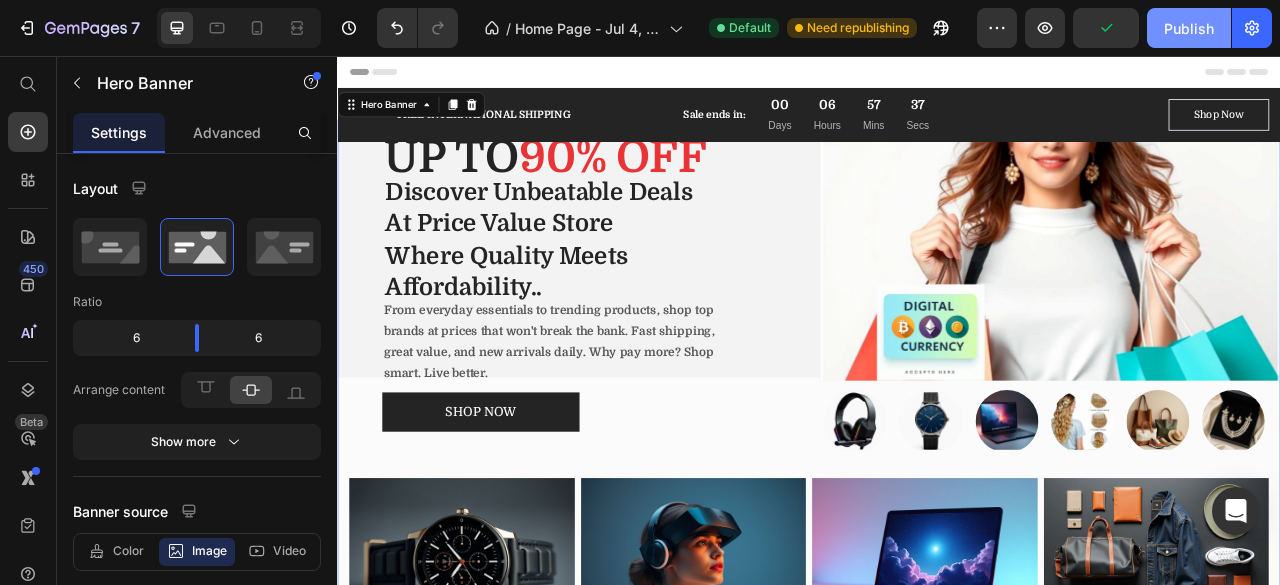 click on "Publish" at bounding box center (1189, 28) 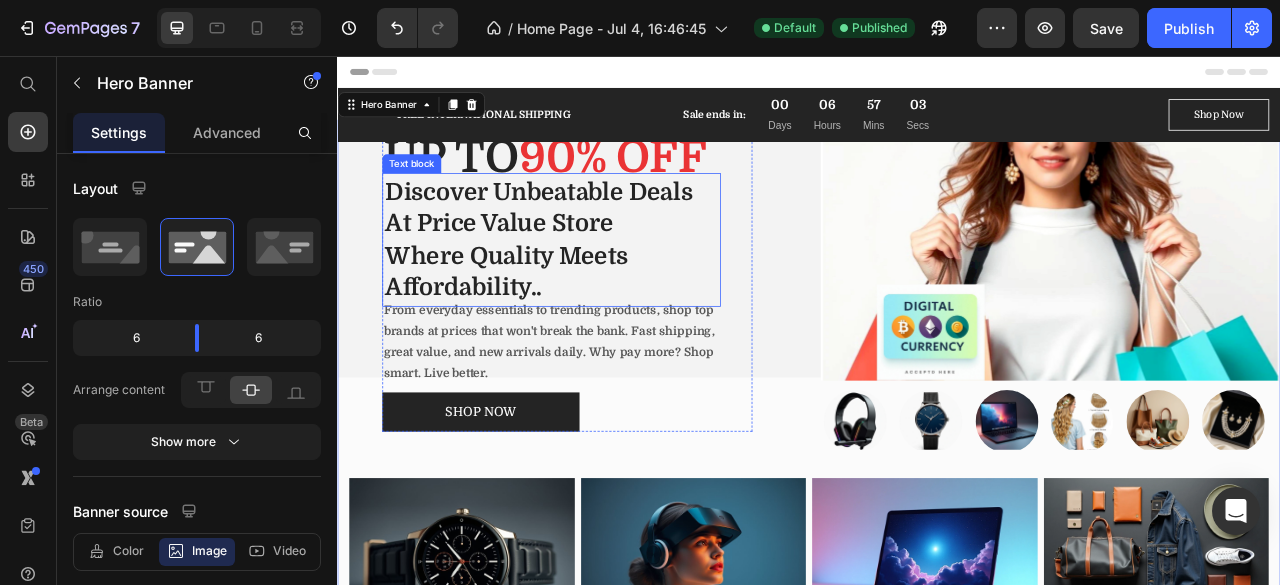click on "Discover Unbeatable Deals At Price Value Store" at bounding box center (609, 249) 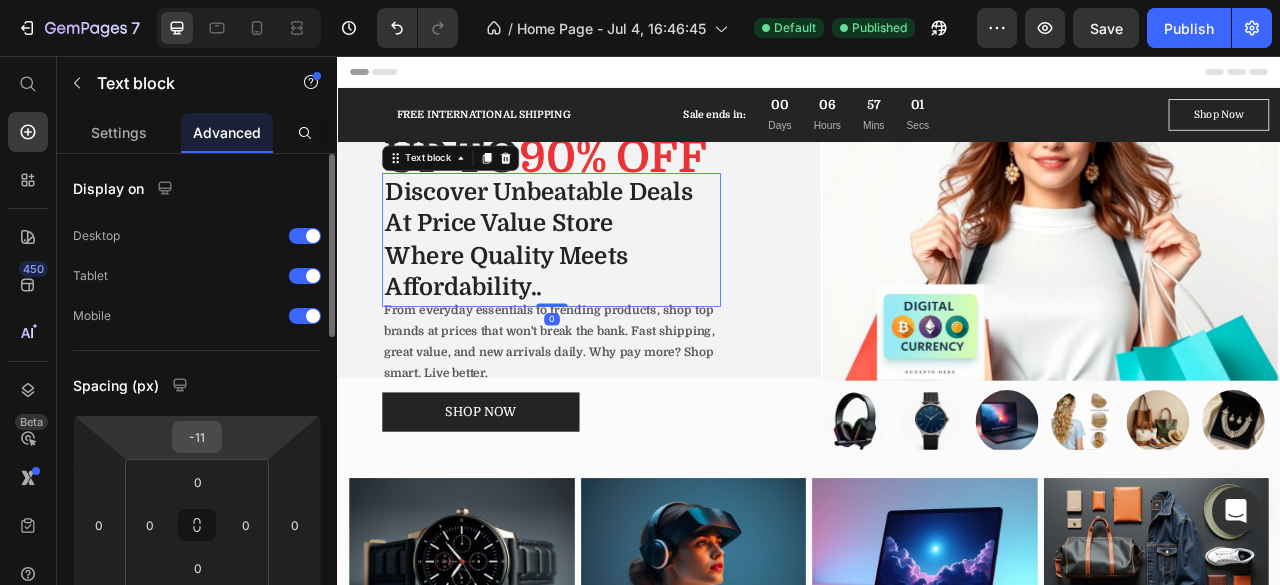 click on "-11" at bounding box center (197, 437) 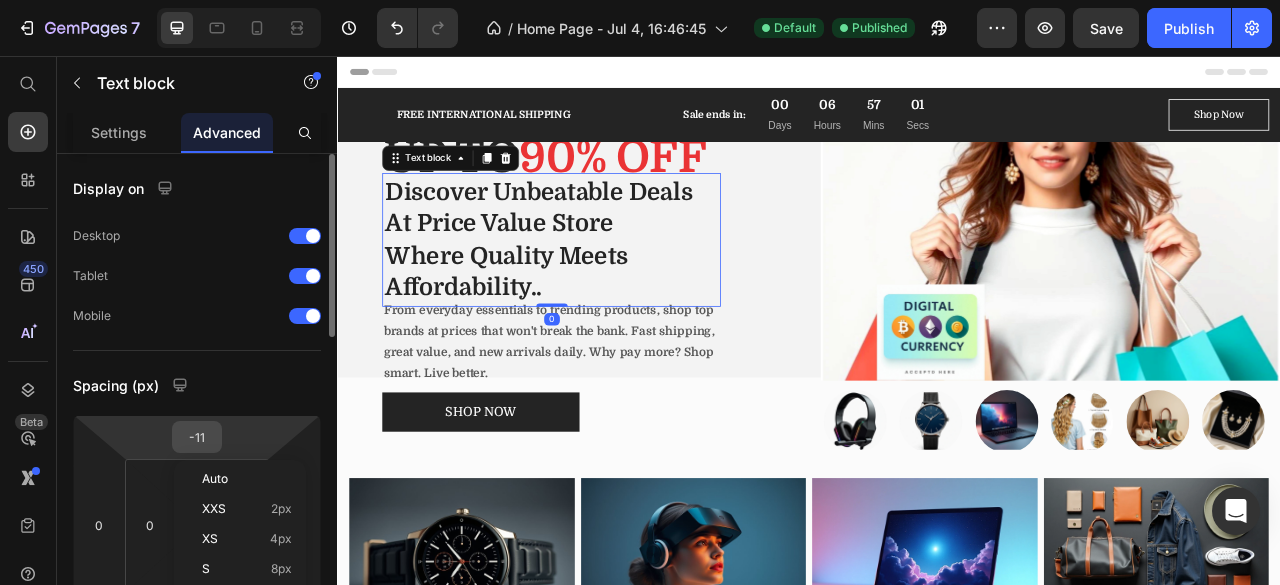 click on "-11" at bounding box center (197, 437) 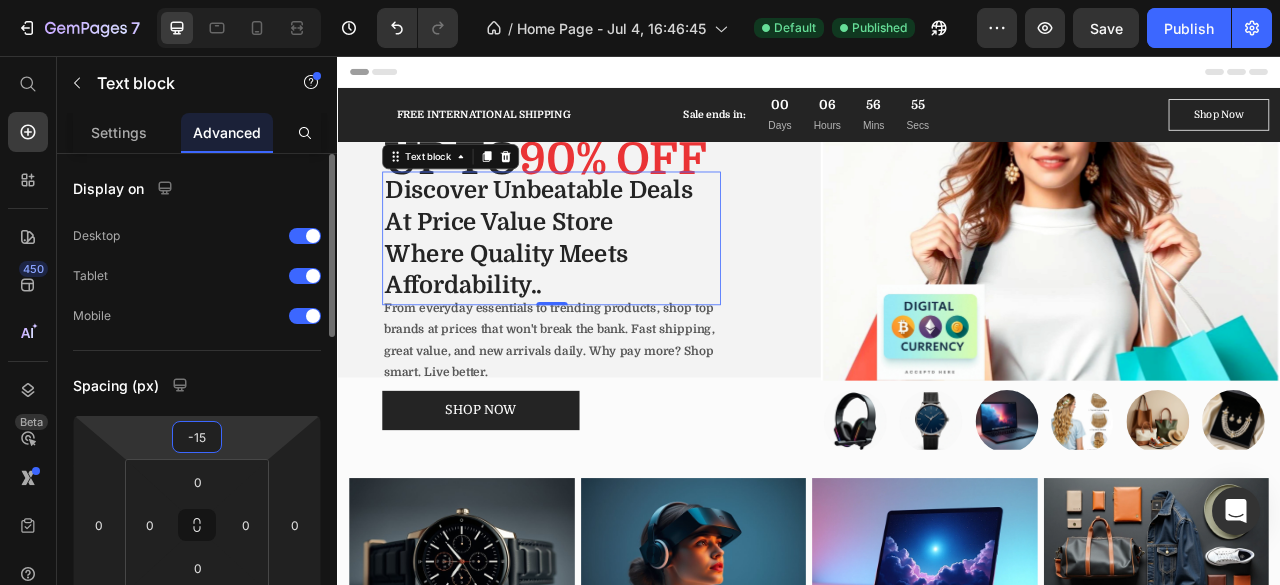 type on "-1" 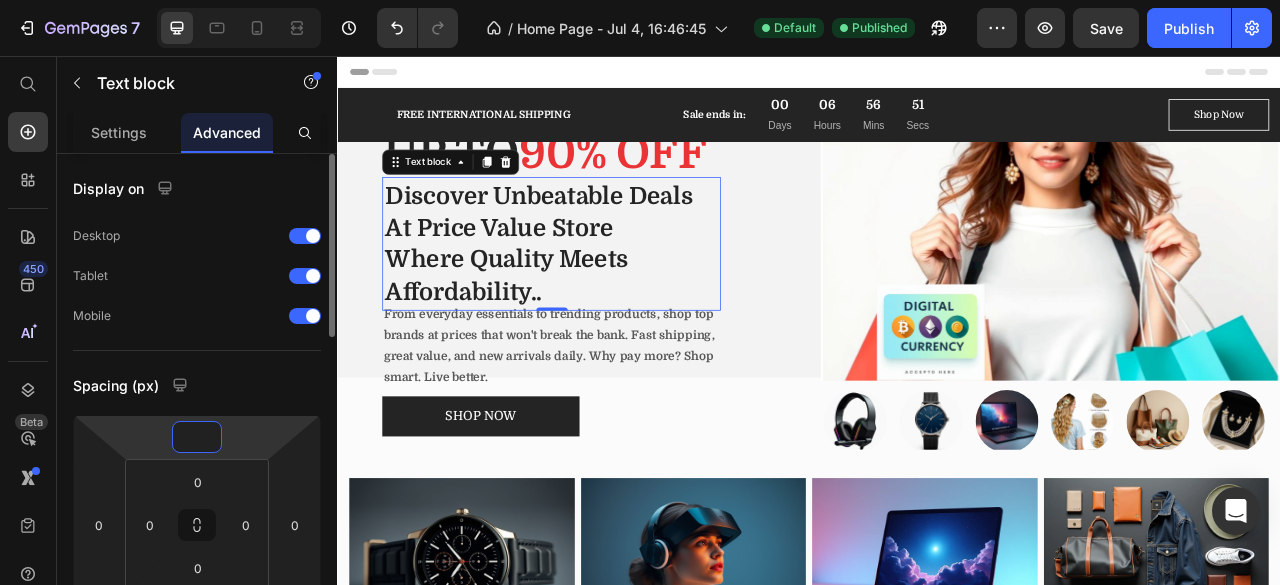 type on "-7" 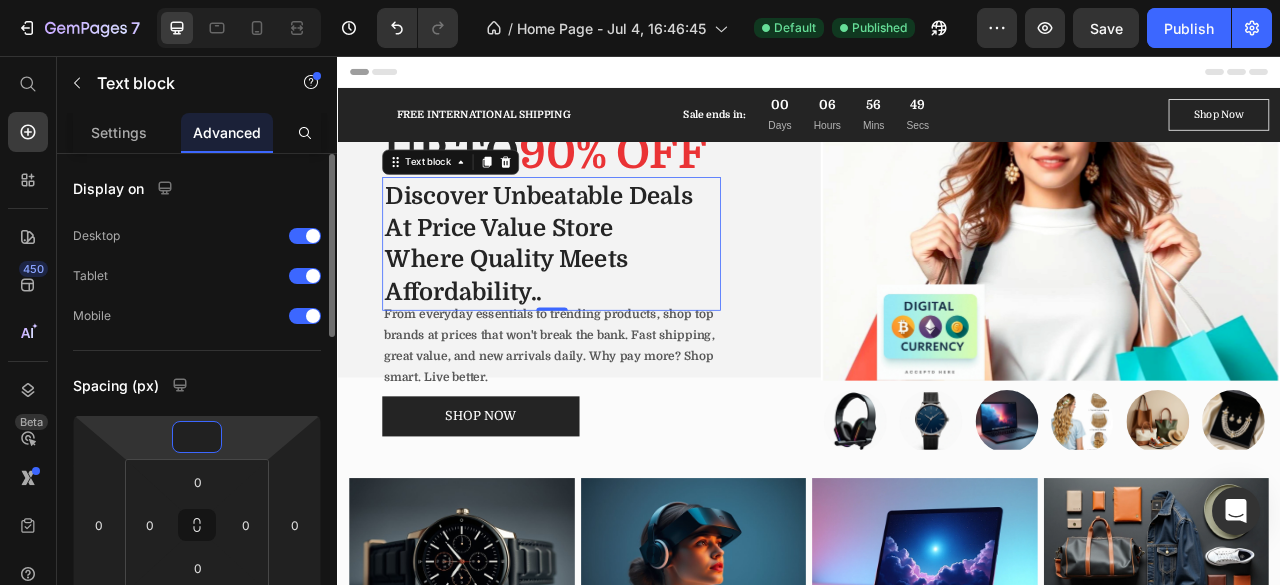 type on "-3" 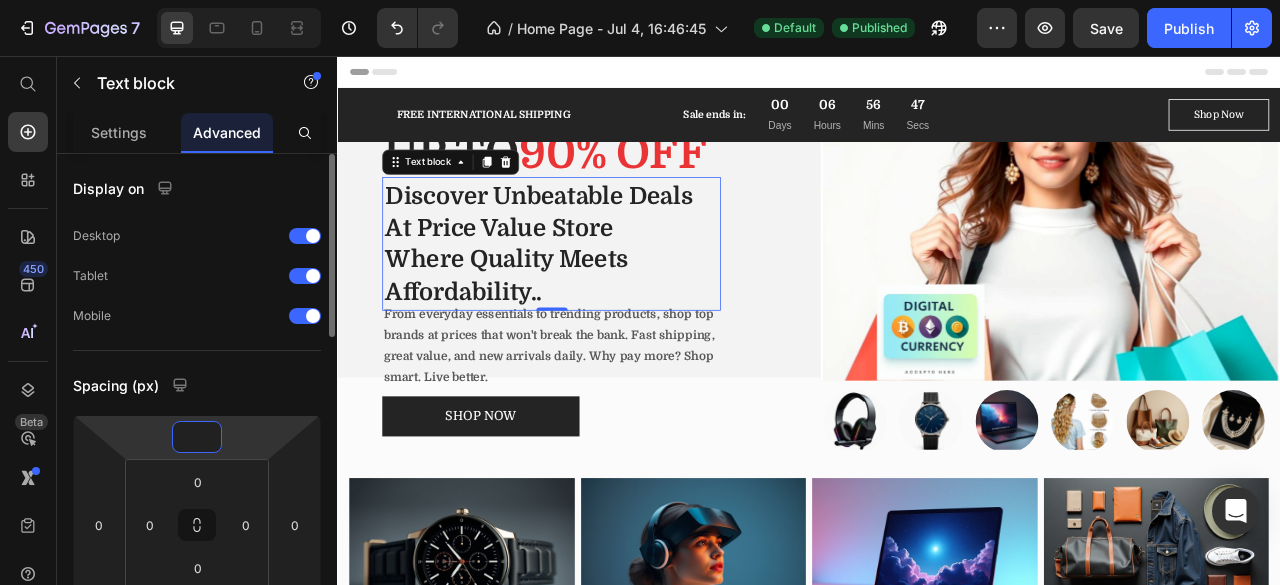 type on "-4" 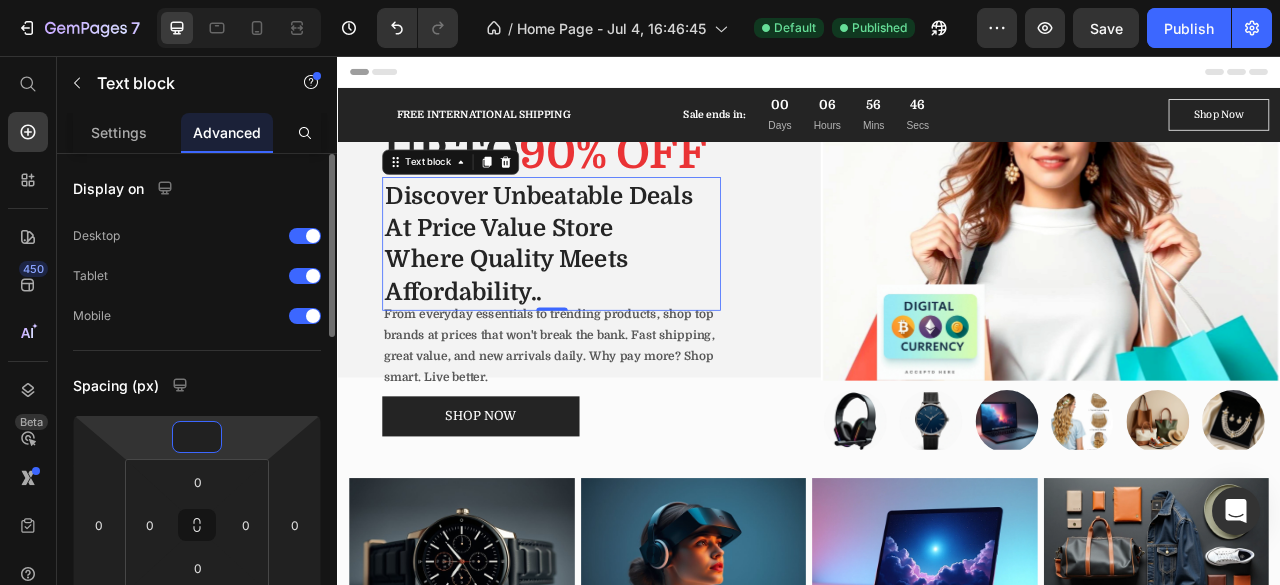 type on "-5" 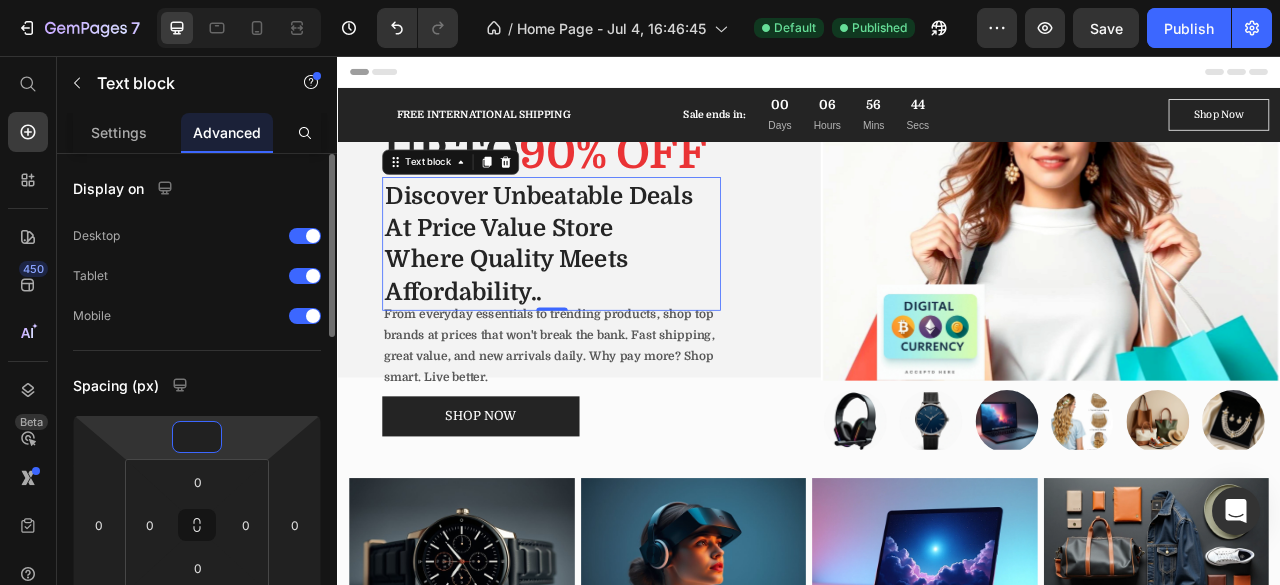 type on "-6" 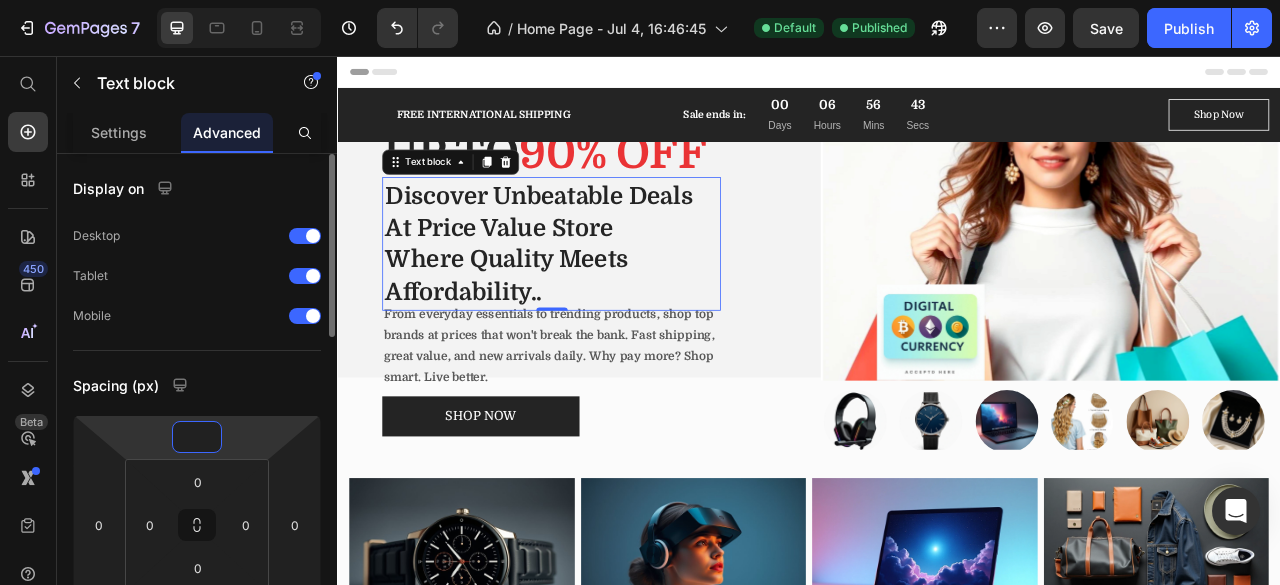 type on "-4" 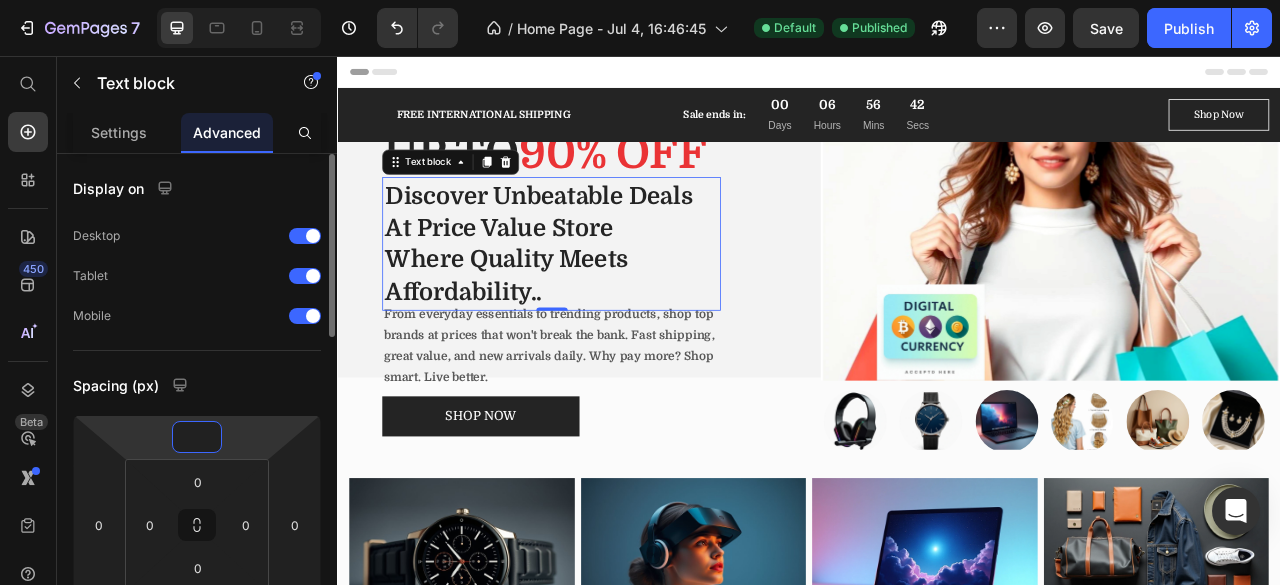 type on "-3" 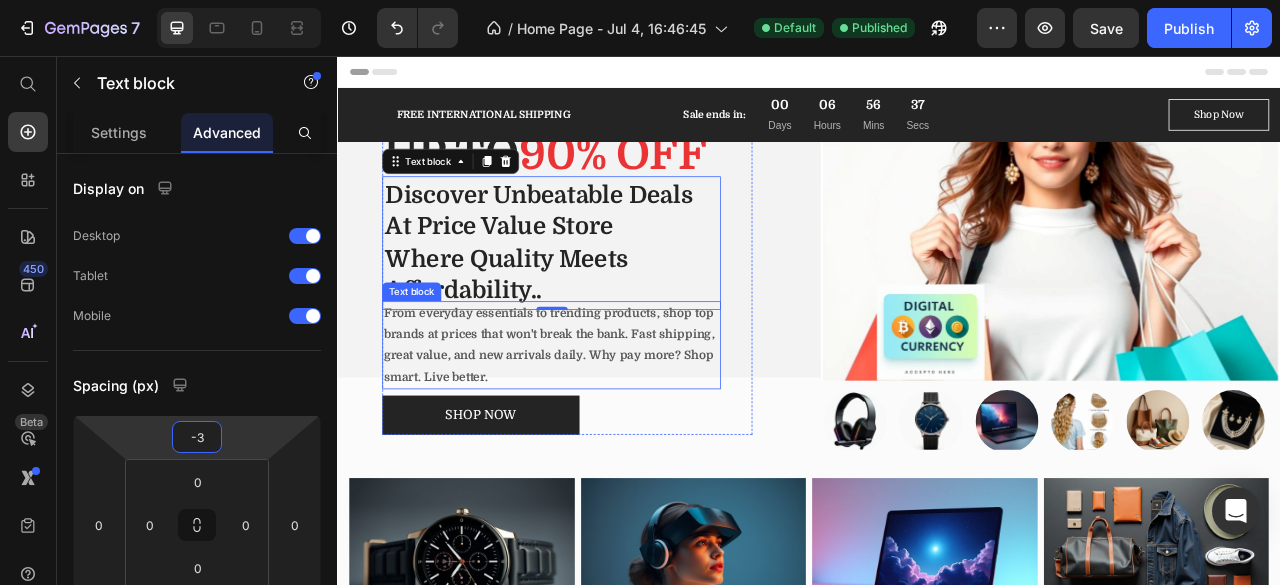 click on "From everyday essentials to trending products, shop top brands at prices that won't break the bank. Fast shipping, great value, and new arrivals daily. Why pay more? Shop smart. Live better." at bounding box center (606, 423) 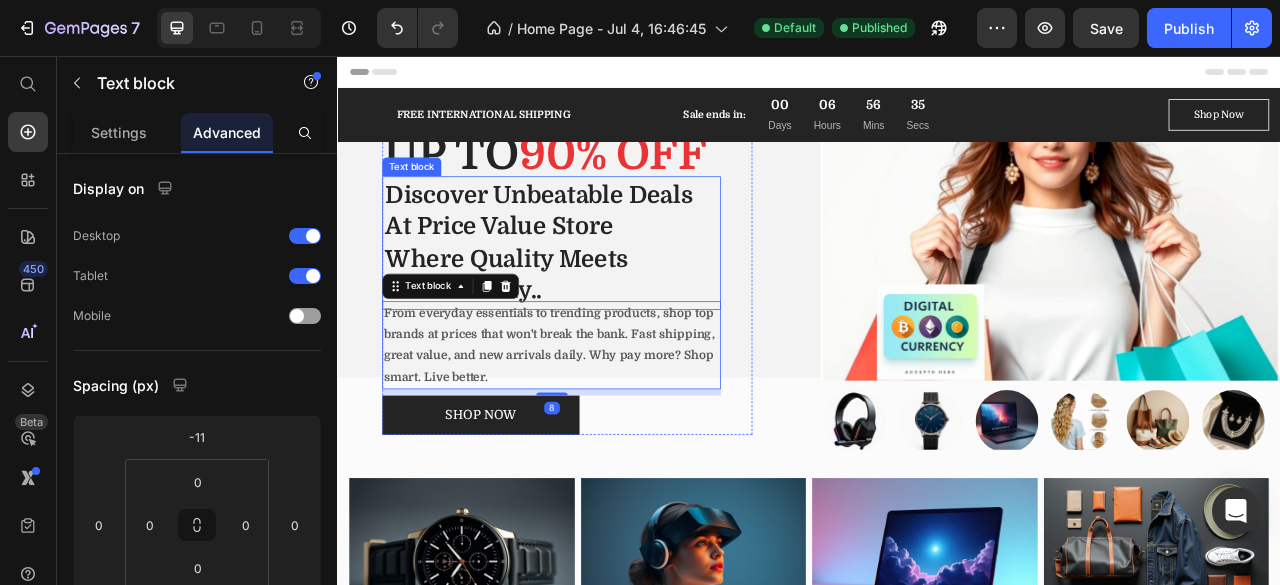 click on "Where Quality Meets Affordability.." at bounding box center [609, 334] 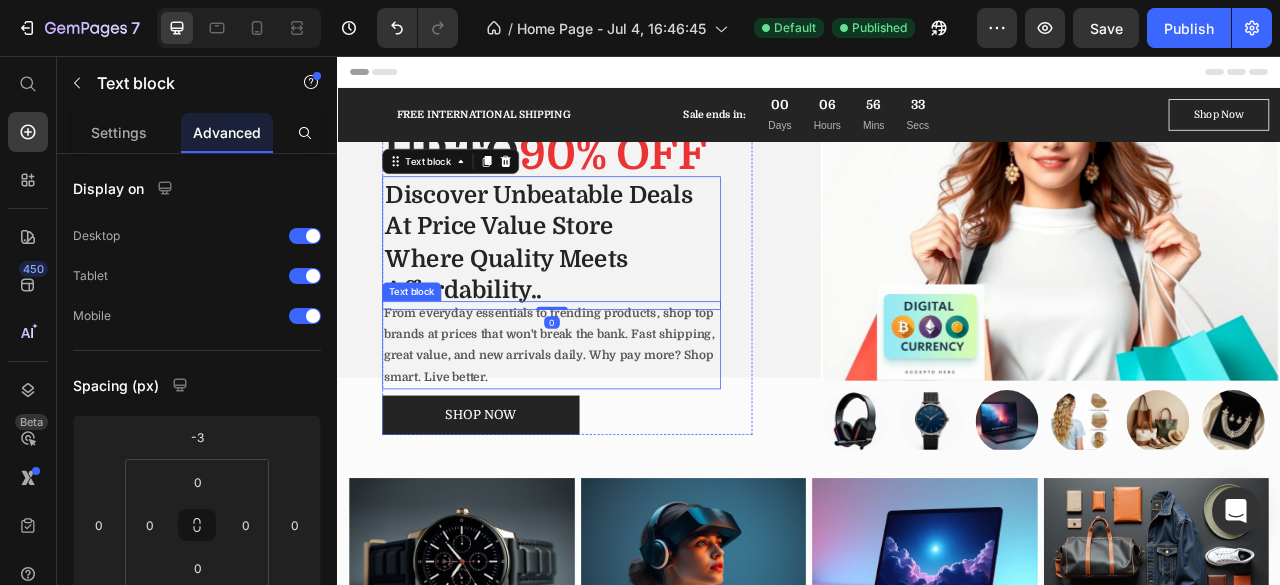 click on "From everyday essentials to trending products, shop top brands at prices that won't break the bank. Fast shipping, great value, and new arrivals daily. Why pay more? Shop smart. Live better." at bounding box center (606, 423) 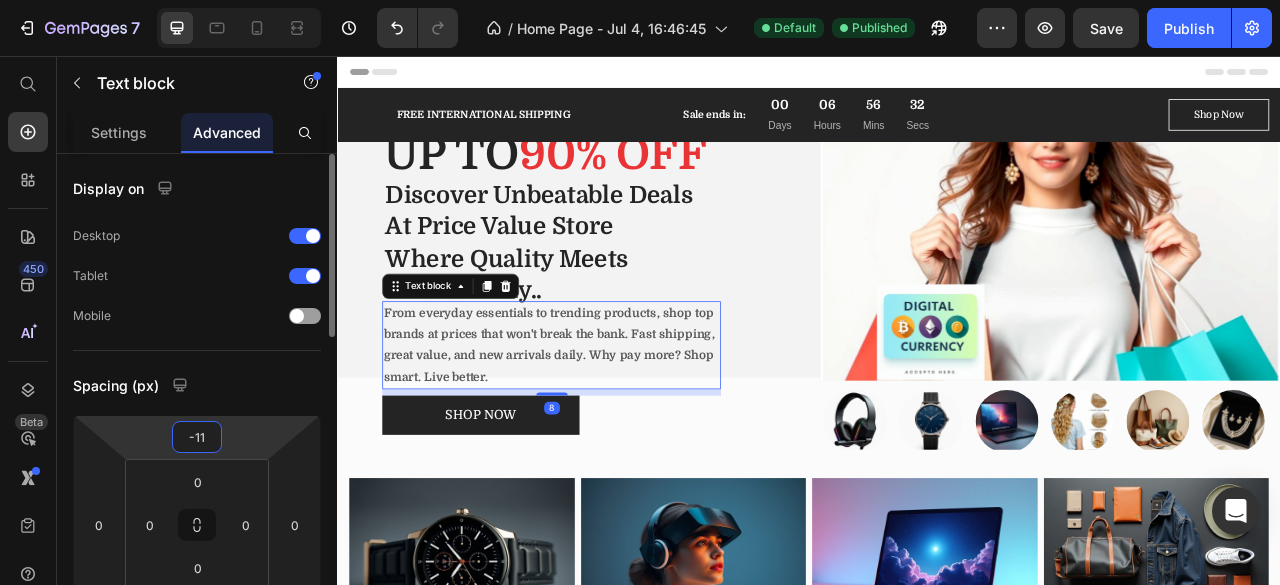 click on "-11" at bounding box center [197, 437] 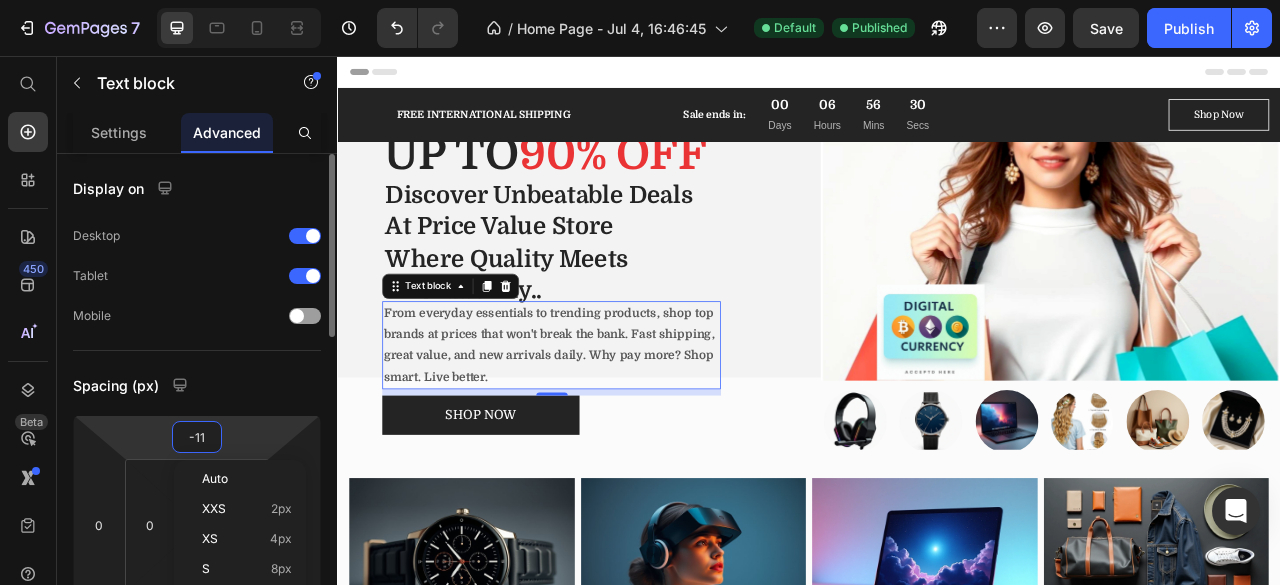 type on "-1" 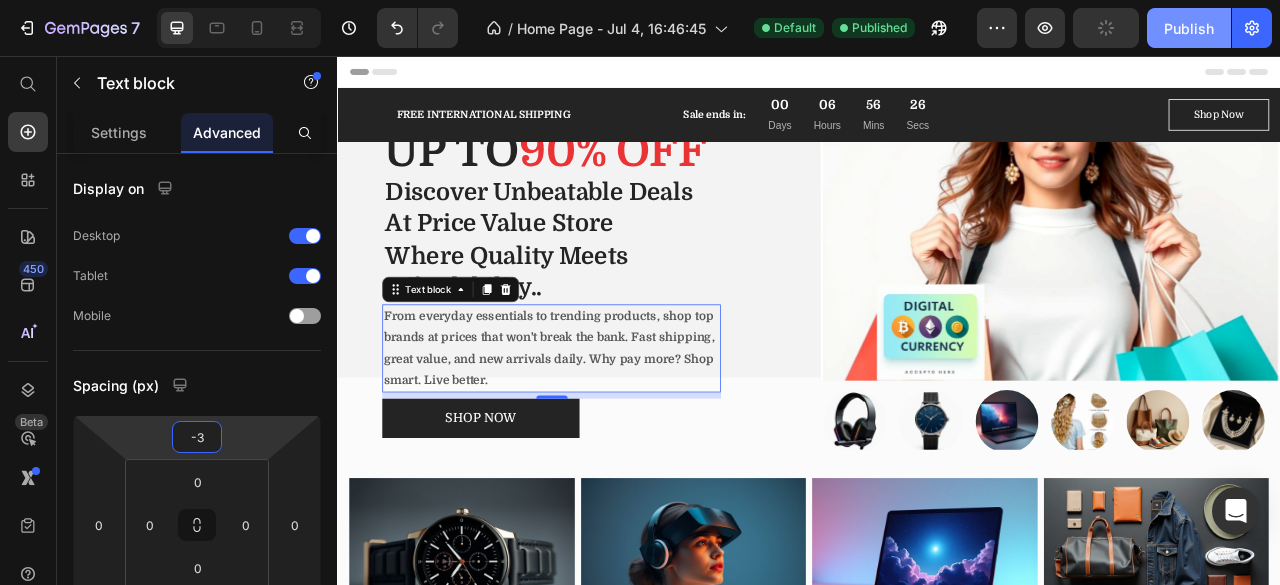 type on "-3" 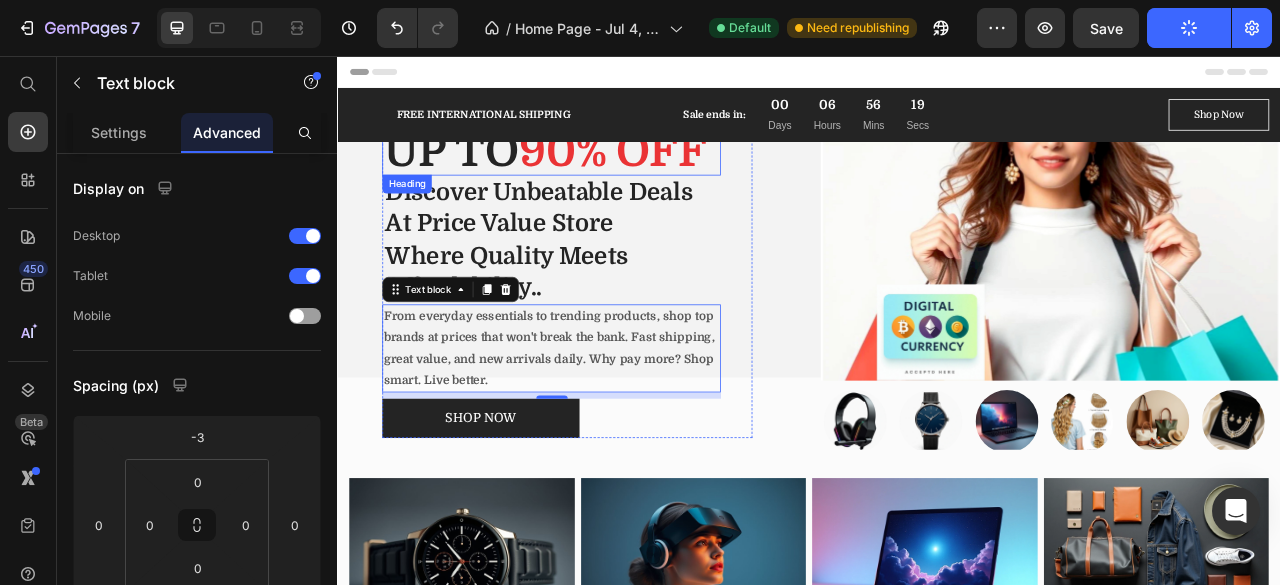 click on "90% OFF" at bounding box center [687, 177] 